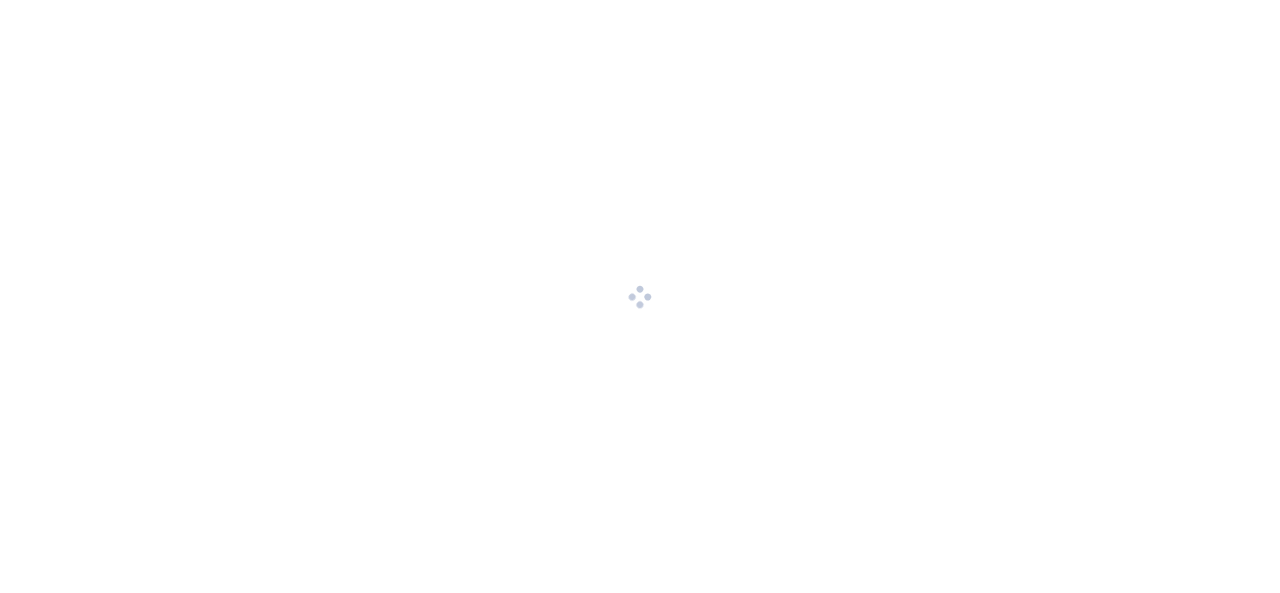 scroll, scrollTop: 0, scrollLeft: 0, axis: both 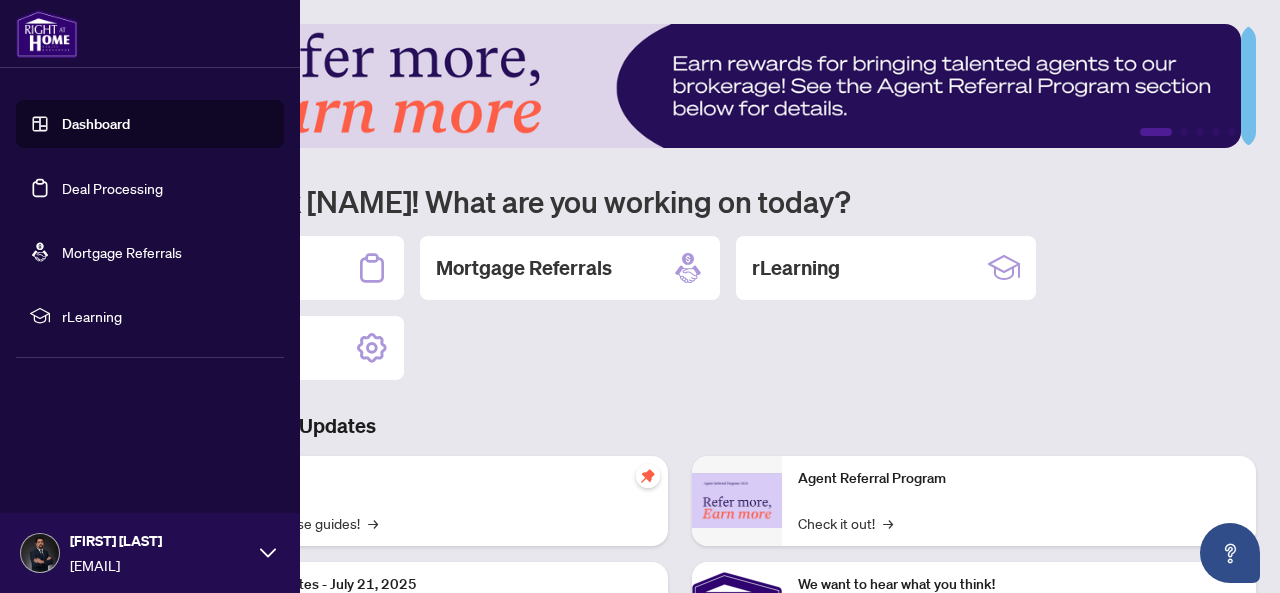 click on "Deal Processing" at bounding box center [112, 188] 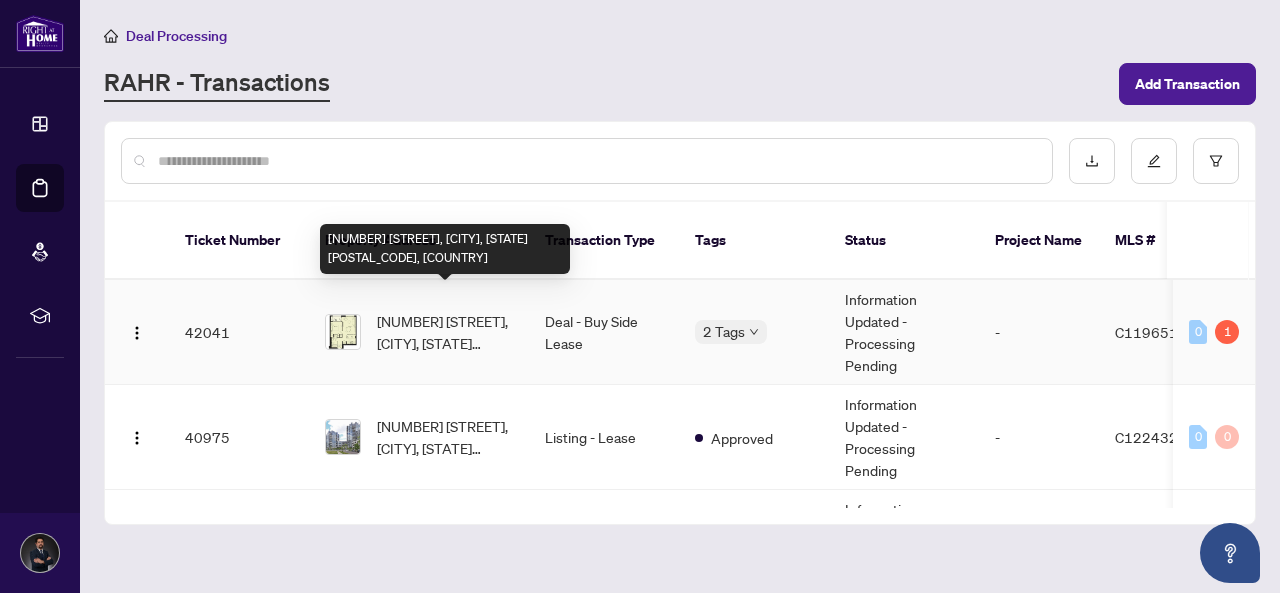 click on "[NUMBER] [STREET], [CITY], [STATE] [POSTAL_CODE], [COUNTRY]" at bounding box center [445, 332] 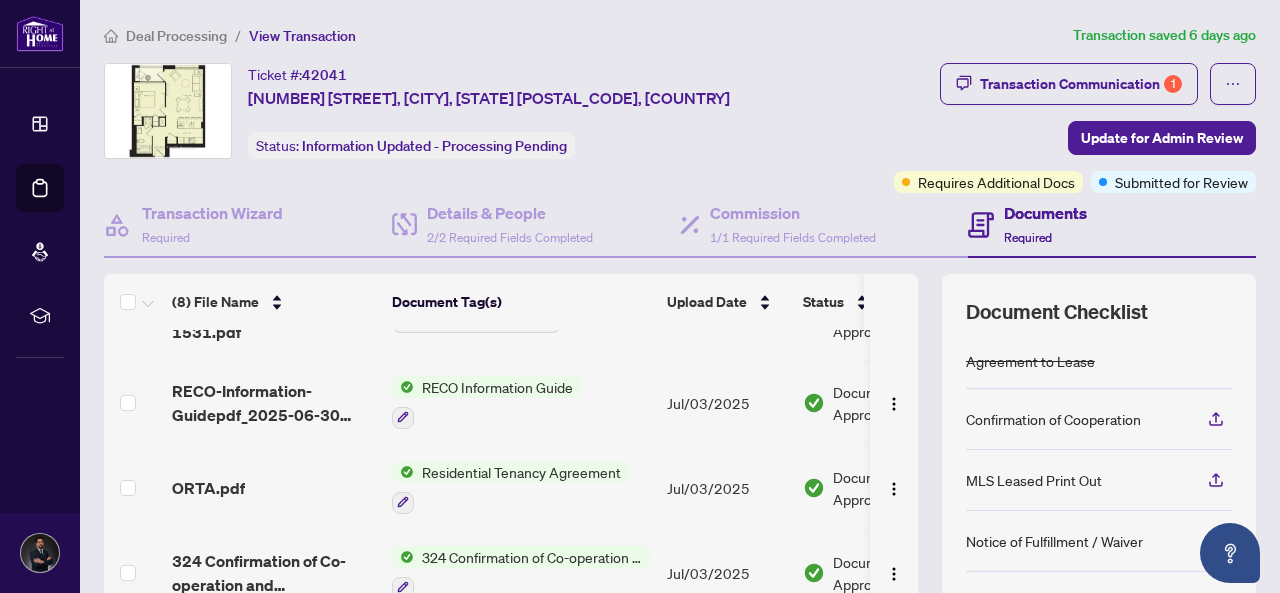scroll, scrollTop: 375, scrollLeft: 0, axis: vertical 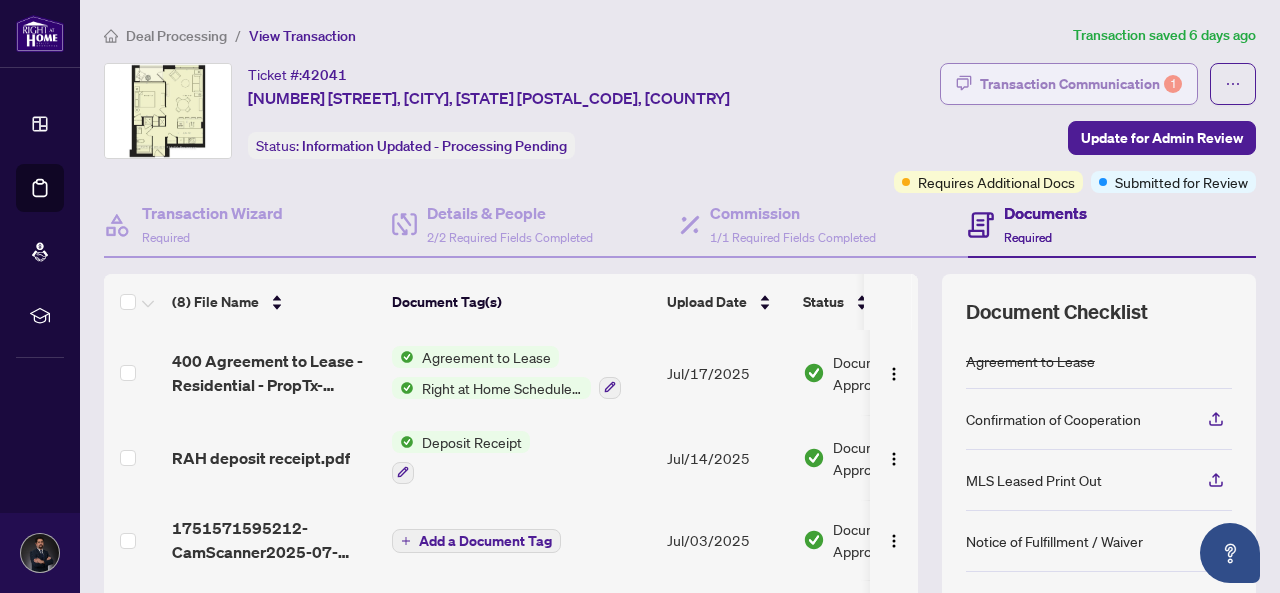 click on "Transaction Communication 1" at bounding box center [1081, 84] 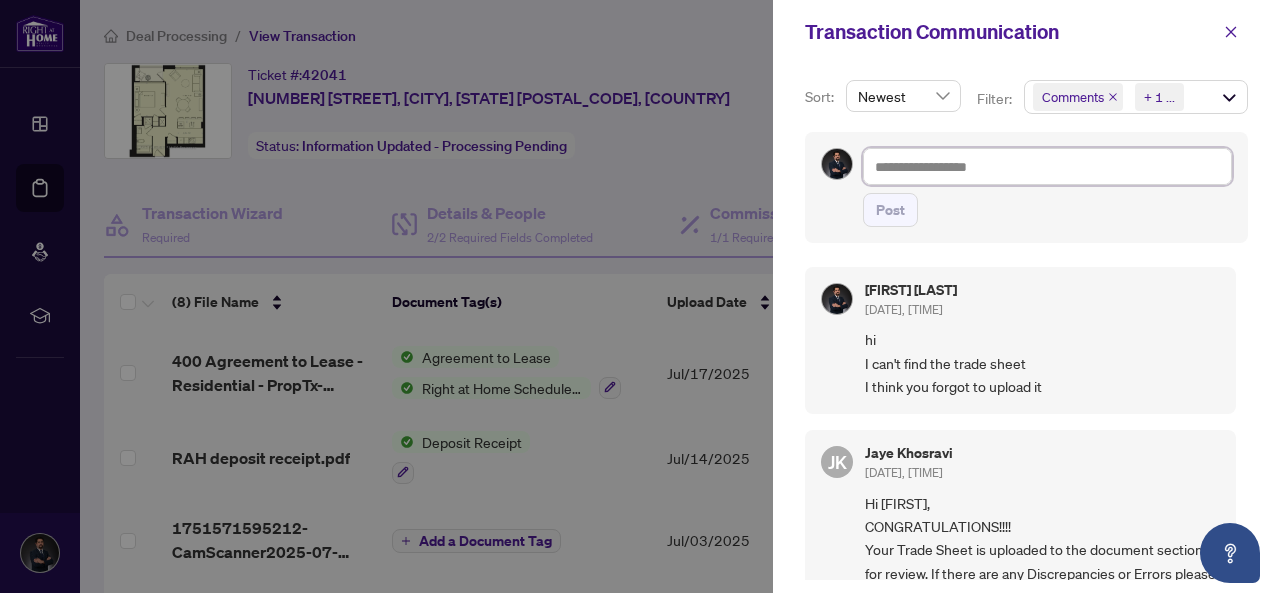 click at bounding box center (1047, 166) 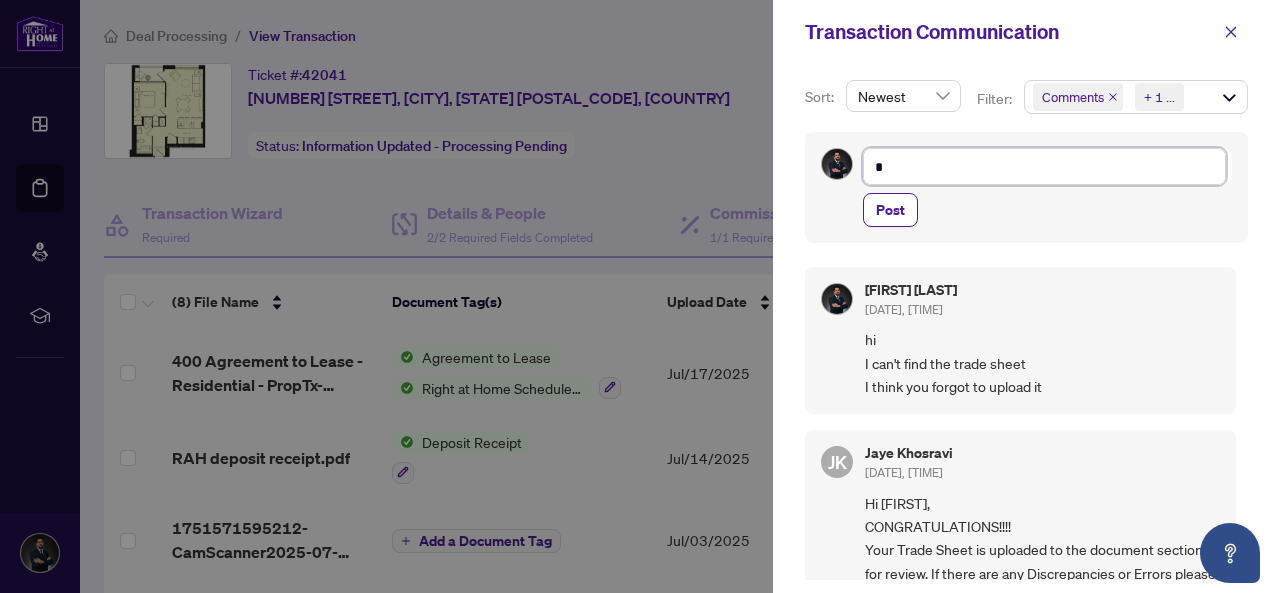 type on "**" 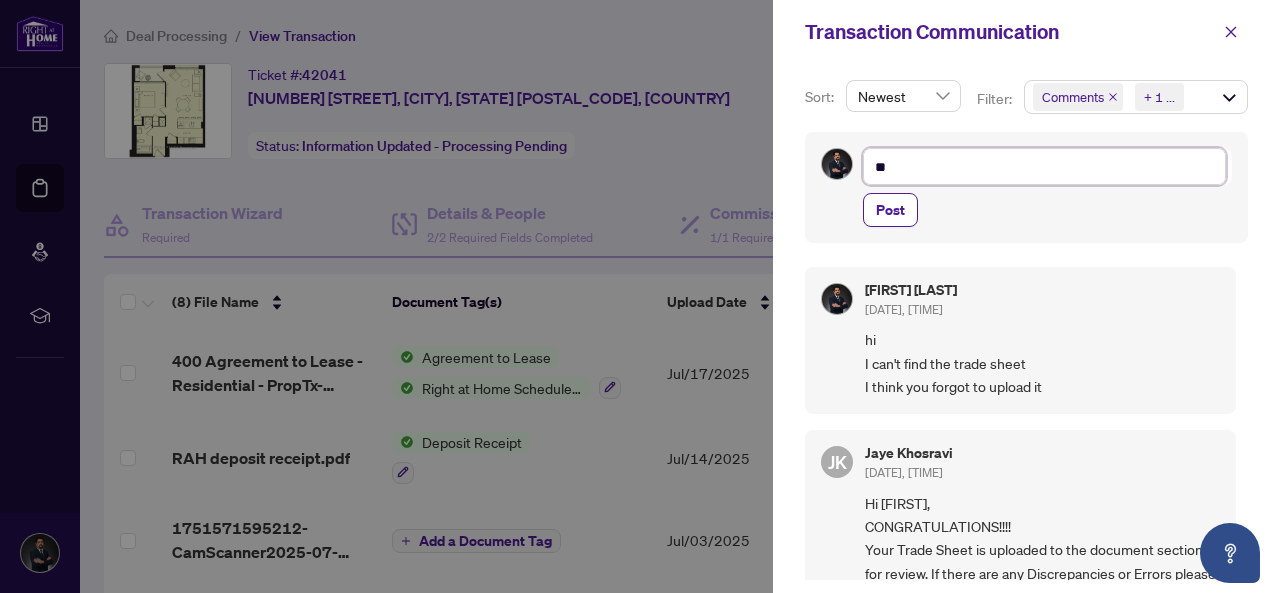 type on "***" 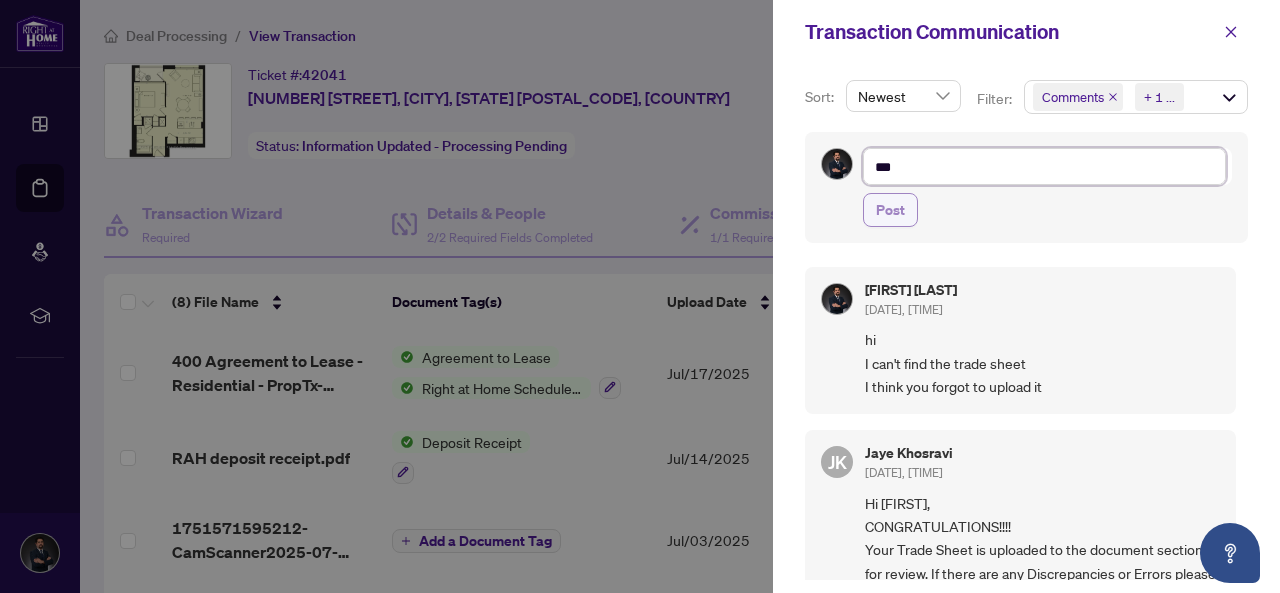 type on "***" 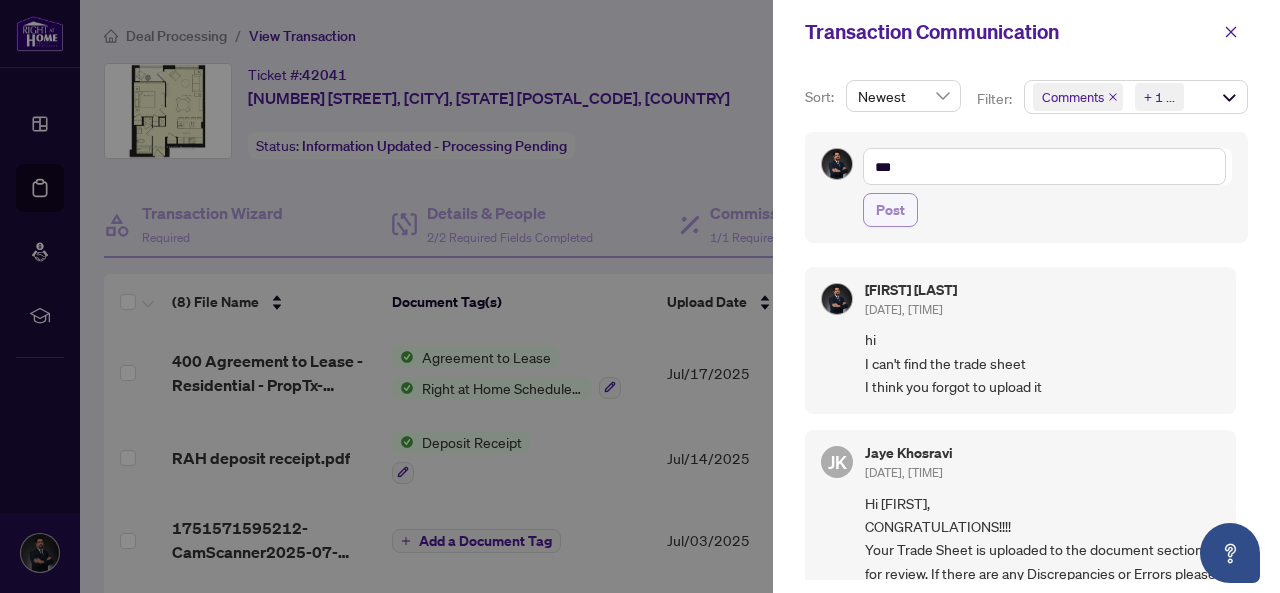 click on "Post" at bounding box center (890, 210) 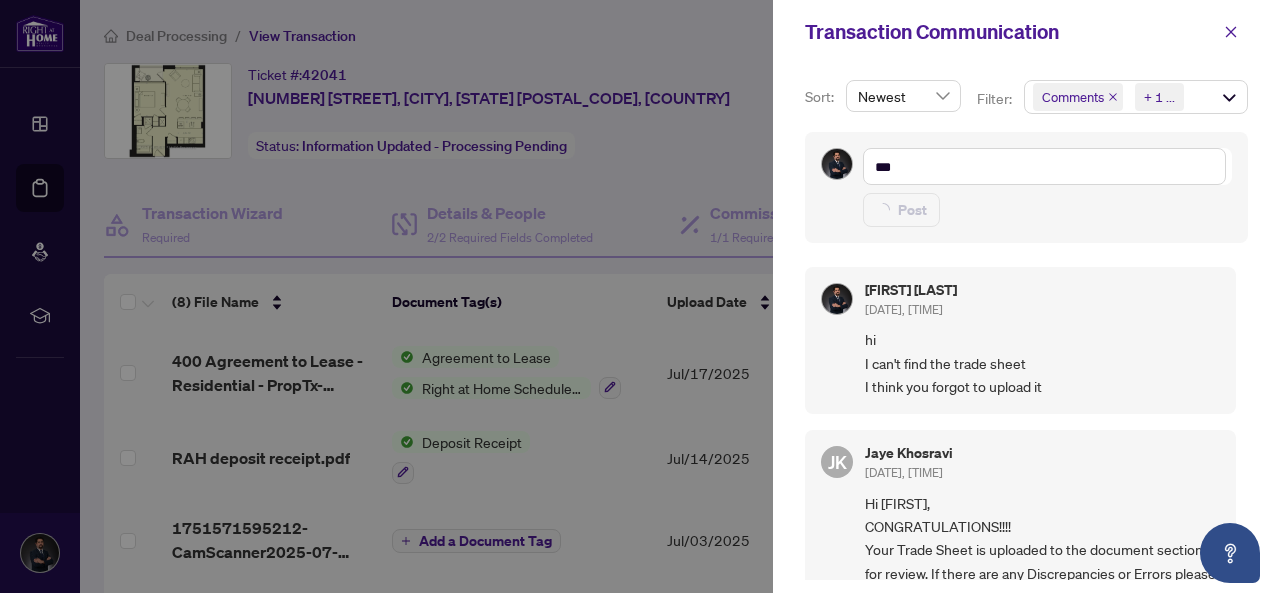 type 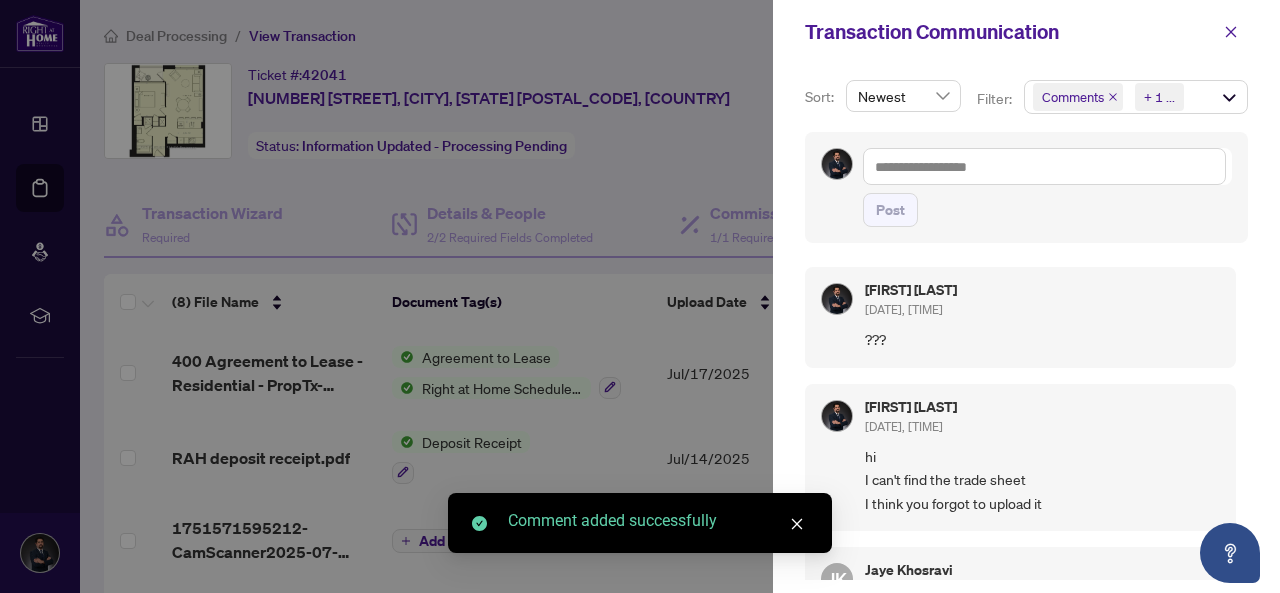 click on "Newest" at bounding box center (903, 96) 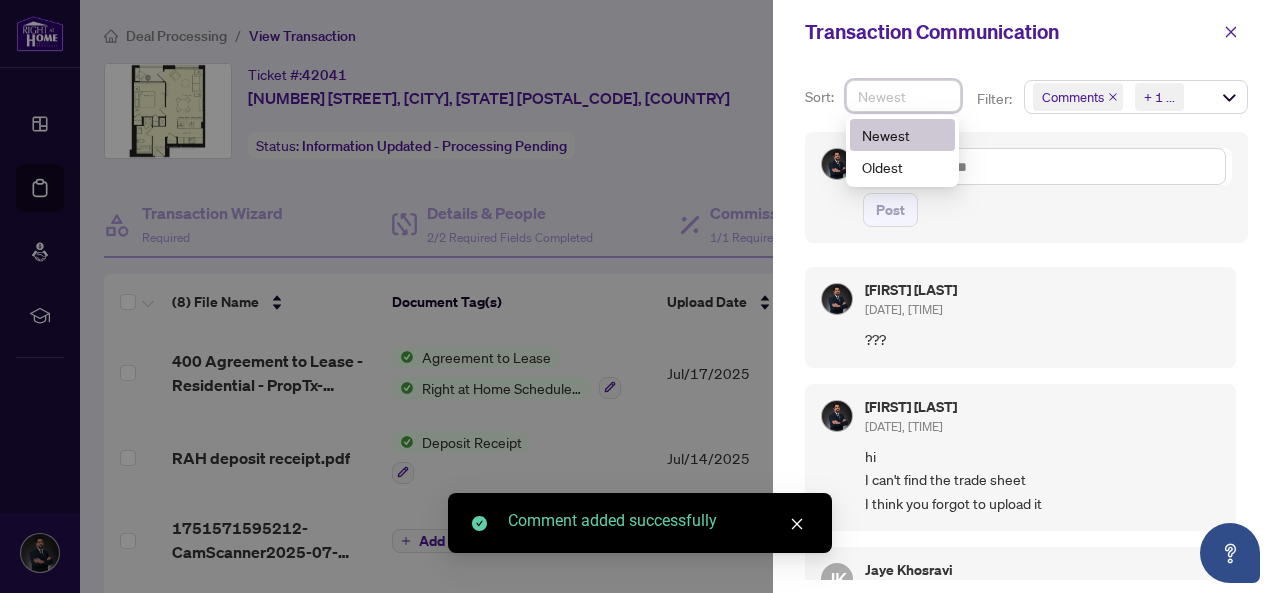 click on "Newest" at bounding box center (903, 96) 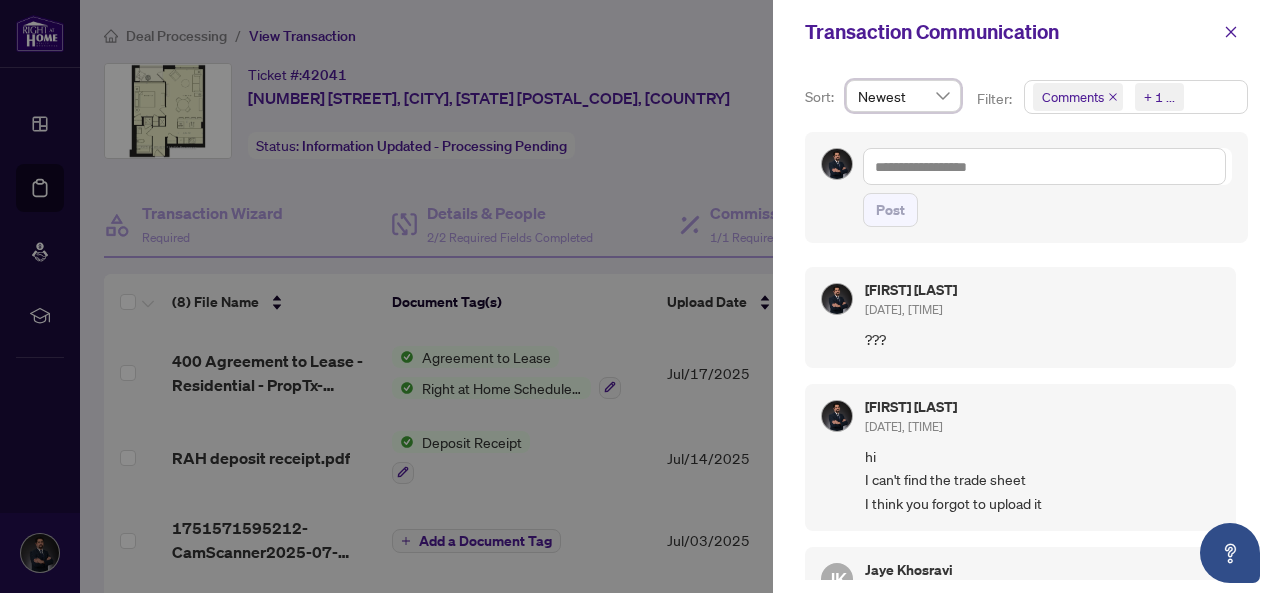 click on "Comments Requirements + 1 ..." at bounding box center (1136, 97) 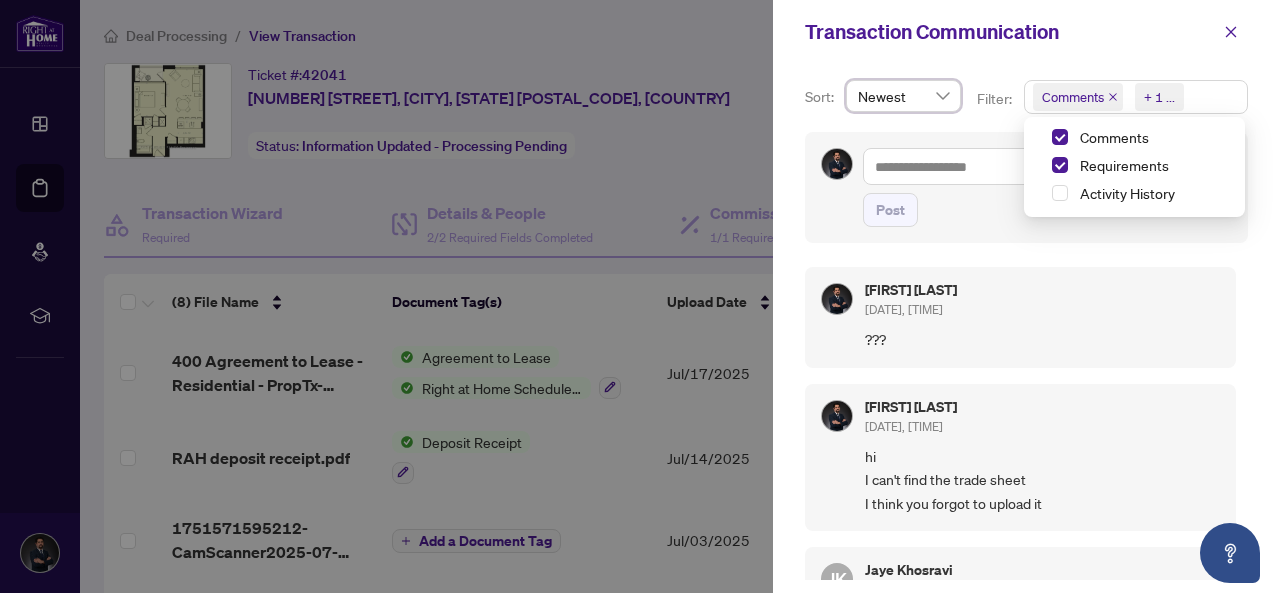 click on "Comments Requirements + 1 ..." at bounding box center (1136, 97) 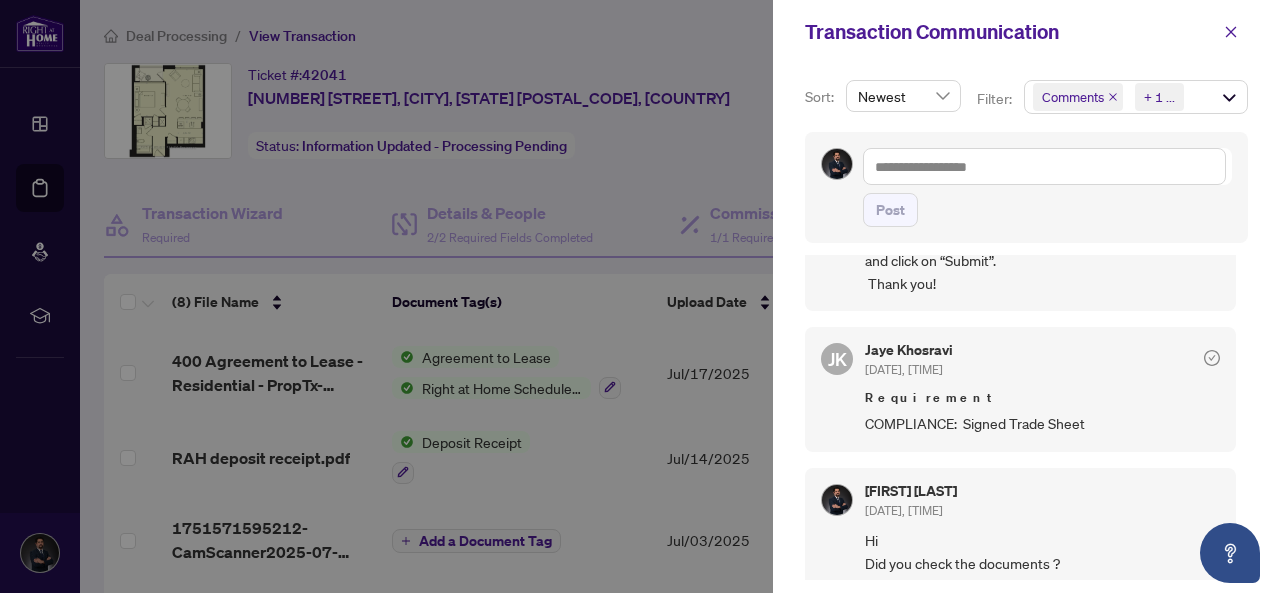 scroll, scrollTop: 528, scrollLeft: 0, axis: vertical 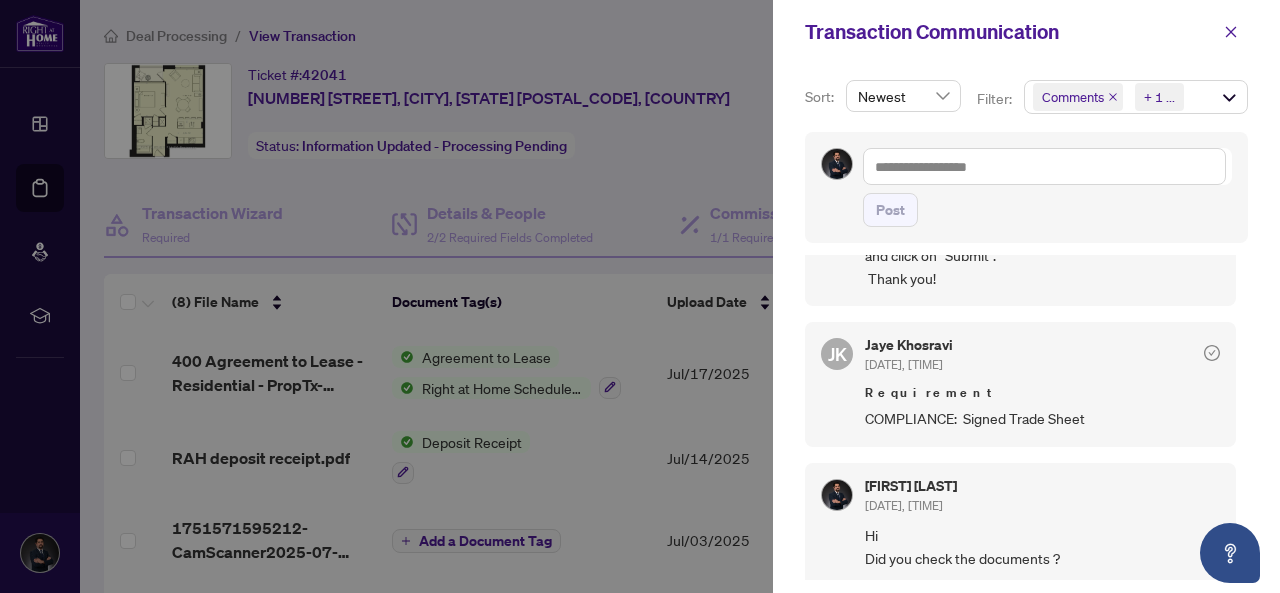 click on "COMPLIANCE:  Signed Trade Sheet" at bounding box center (1042, 418) 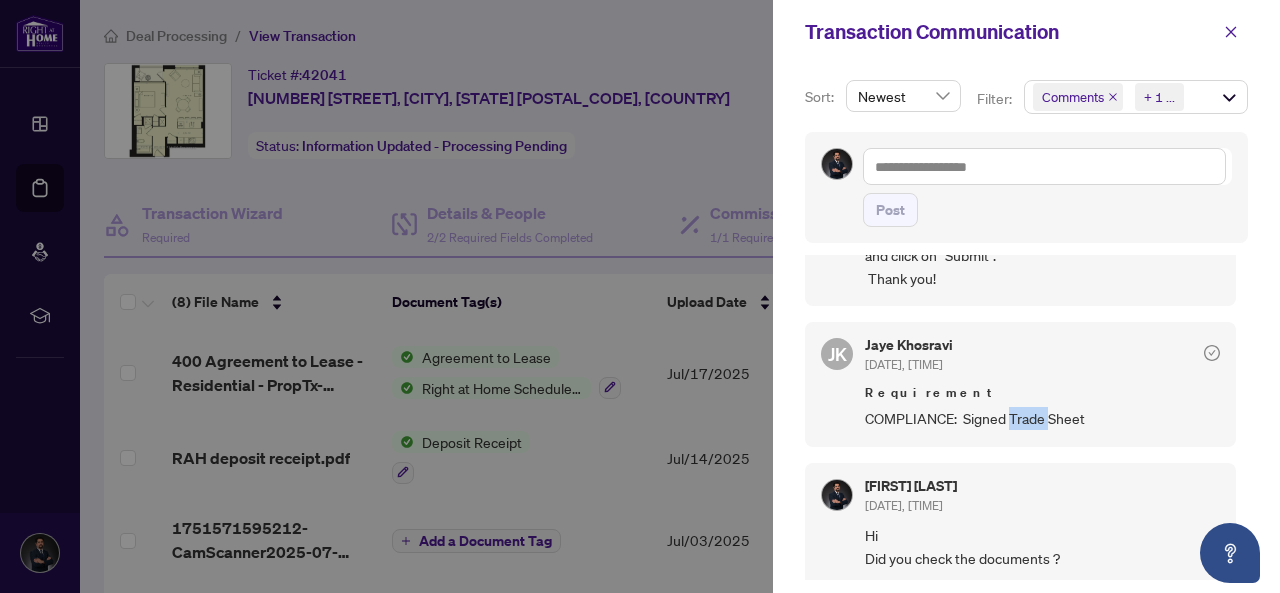 click on "COMPLIANCE:  Signed Trade Sheet" at bounding box center [1042, 418] 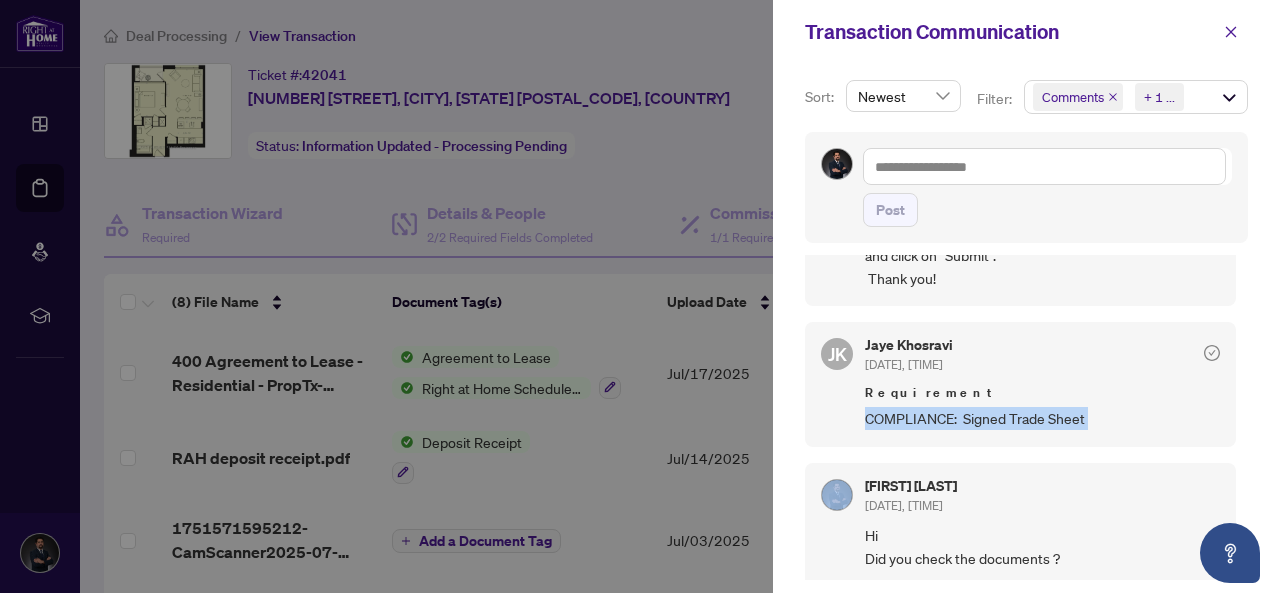 click on "COMPLIANCE:  Signed Trade Sheet" at bounding box center [1042, 418] 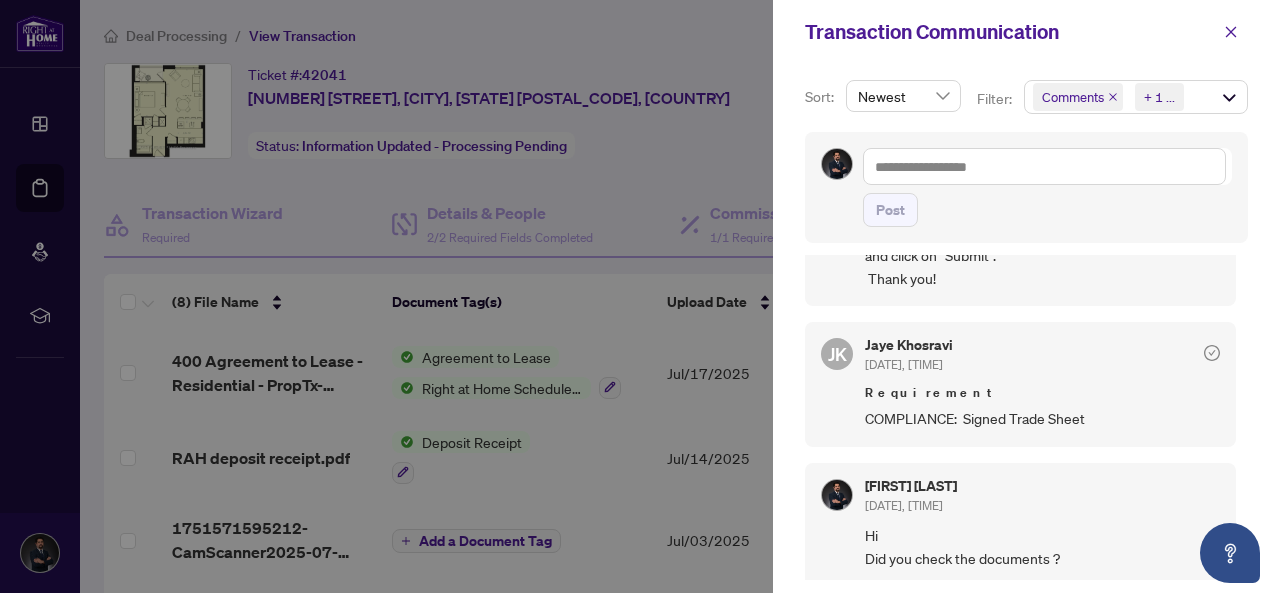 click on "Requirement" at bounding box center (1042, 393) 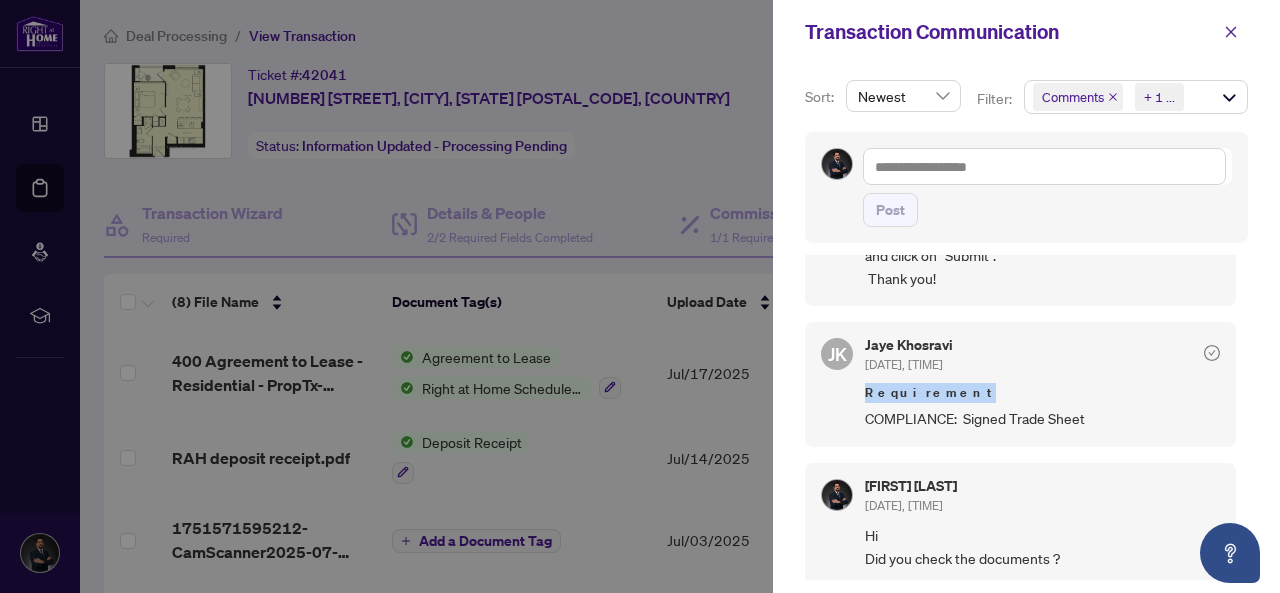 click on "Requirement" at bounding box center (1042, 393) 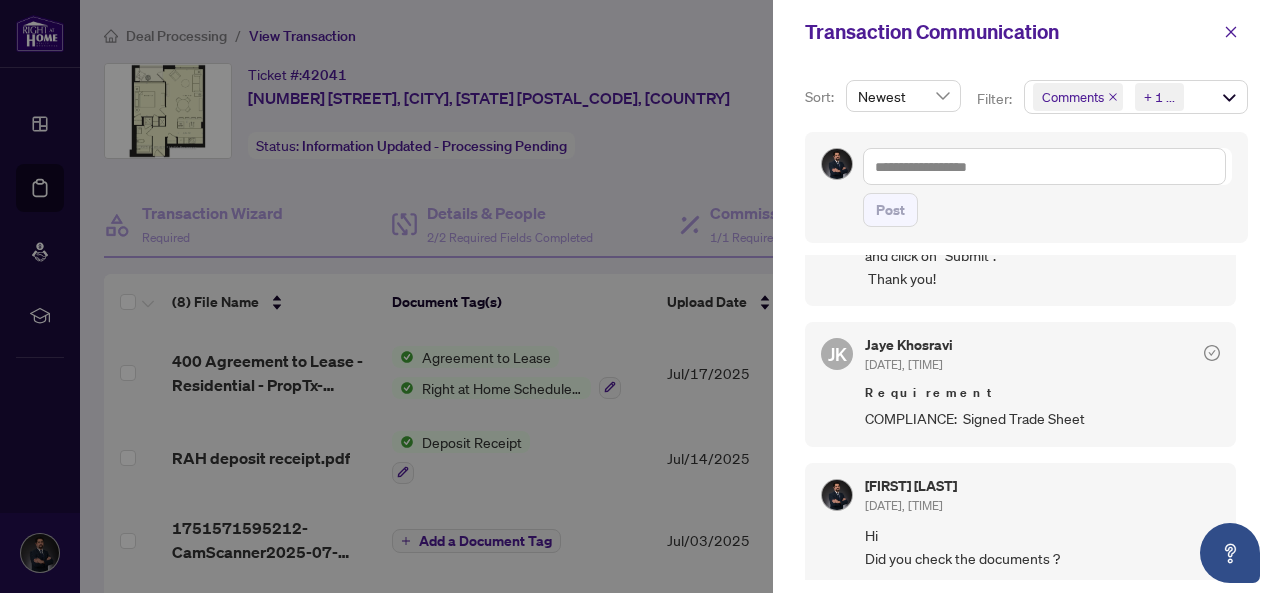 click on "[FIRST] [LAST]   [DATE], [TIME]" at bounding box center [1042, 356] 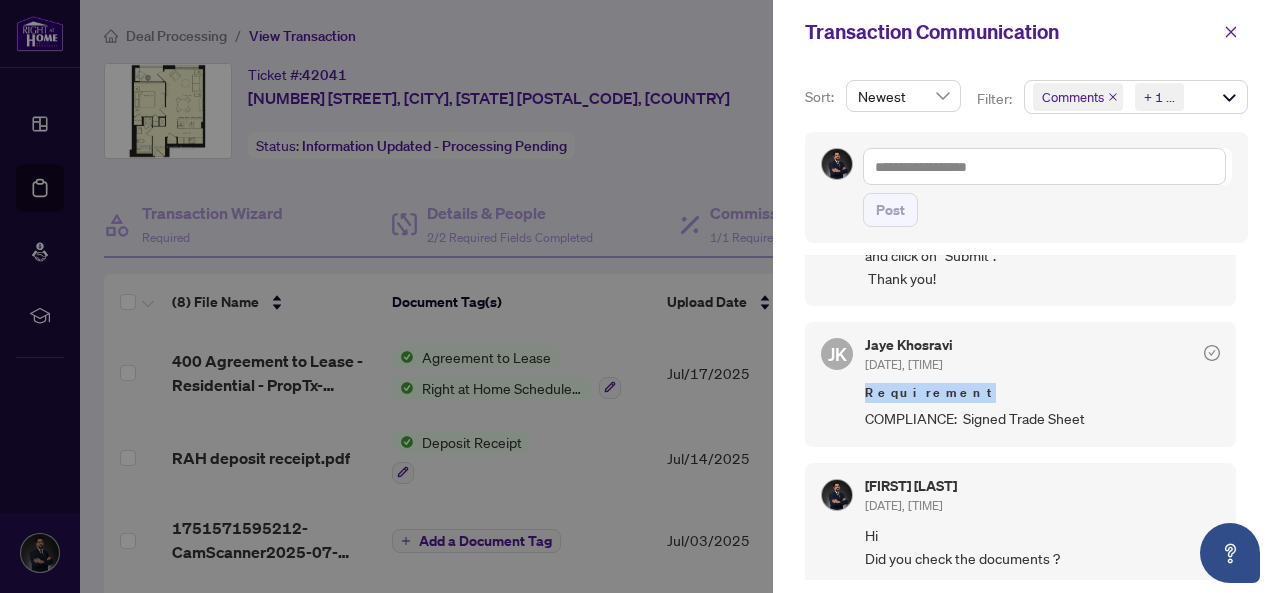 click 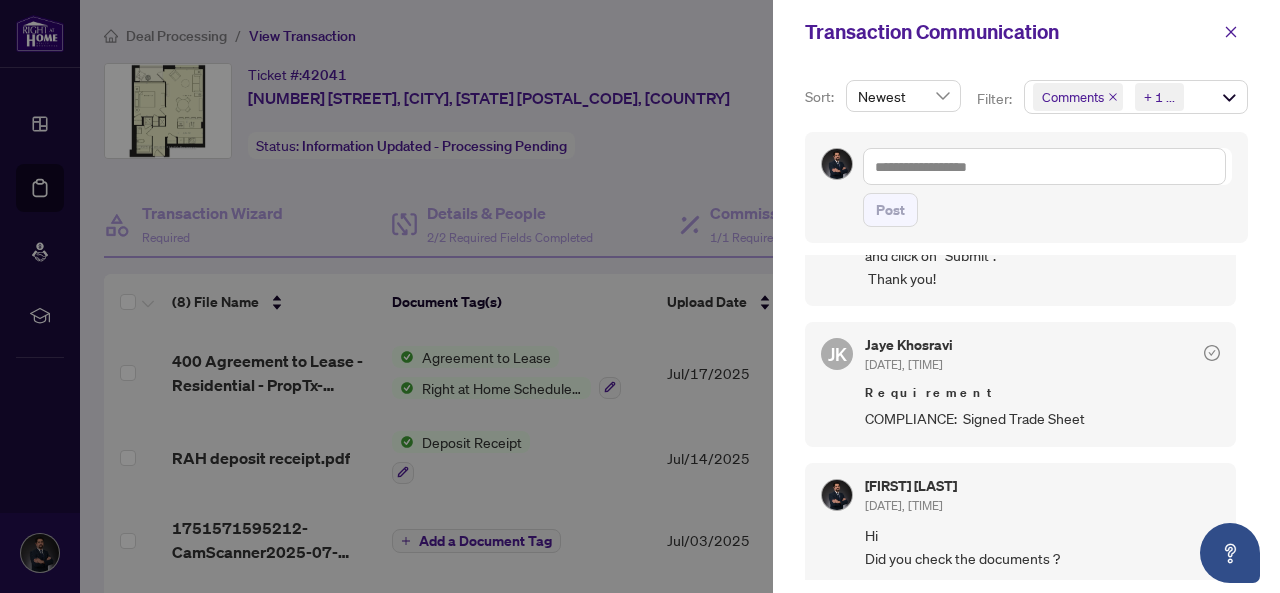 click 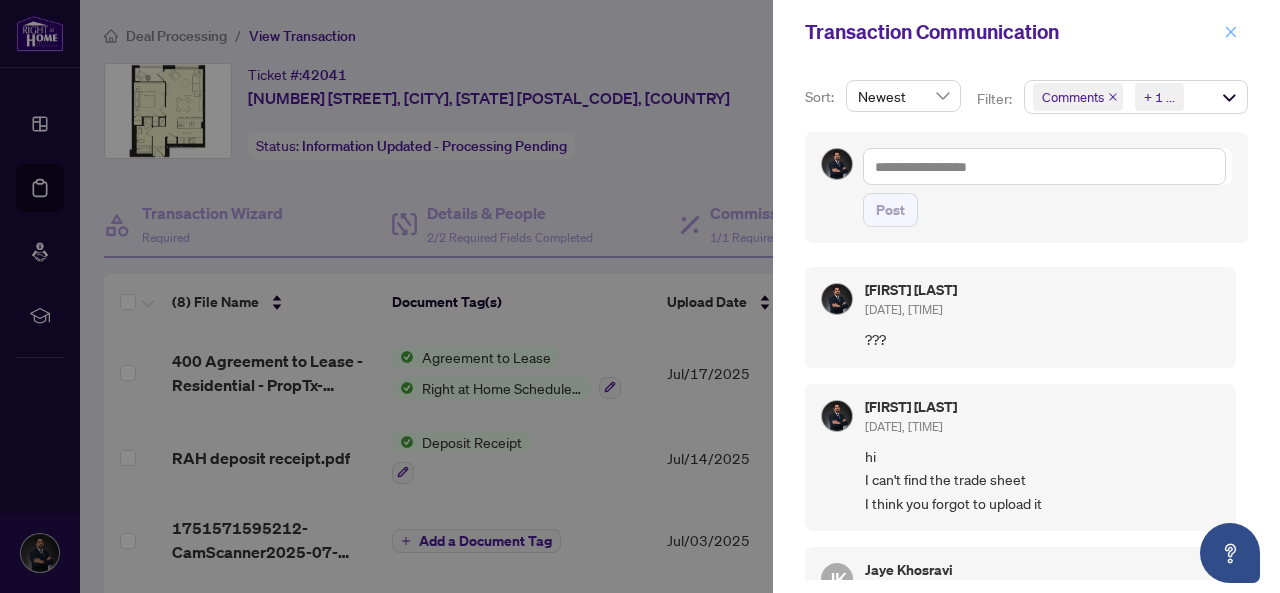 click at bounding box center (1231, 32) 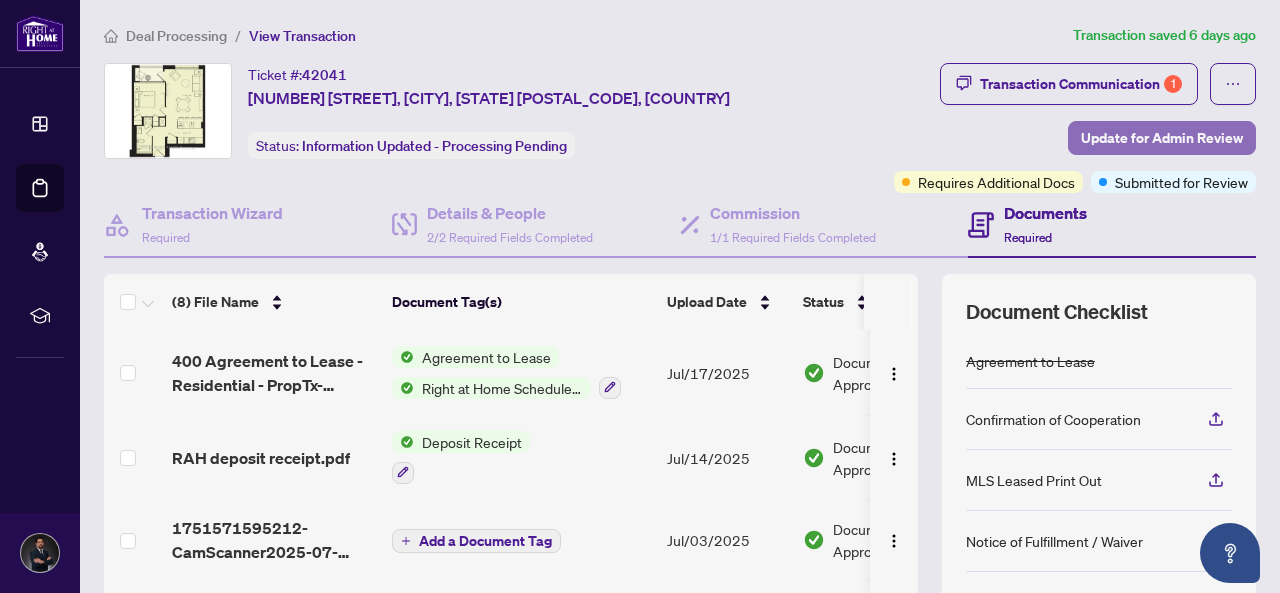 click on "Update for Admin Review" at bounding box center (1162, 138) 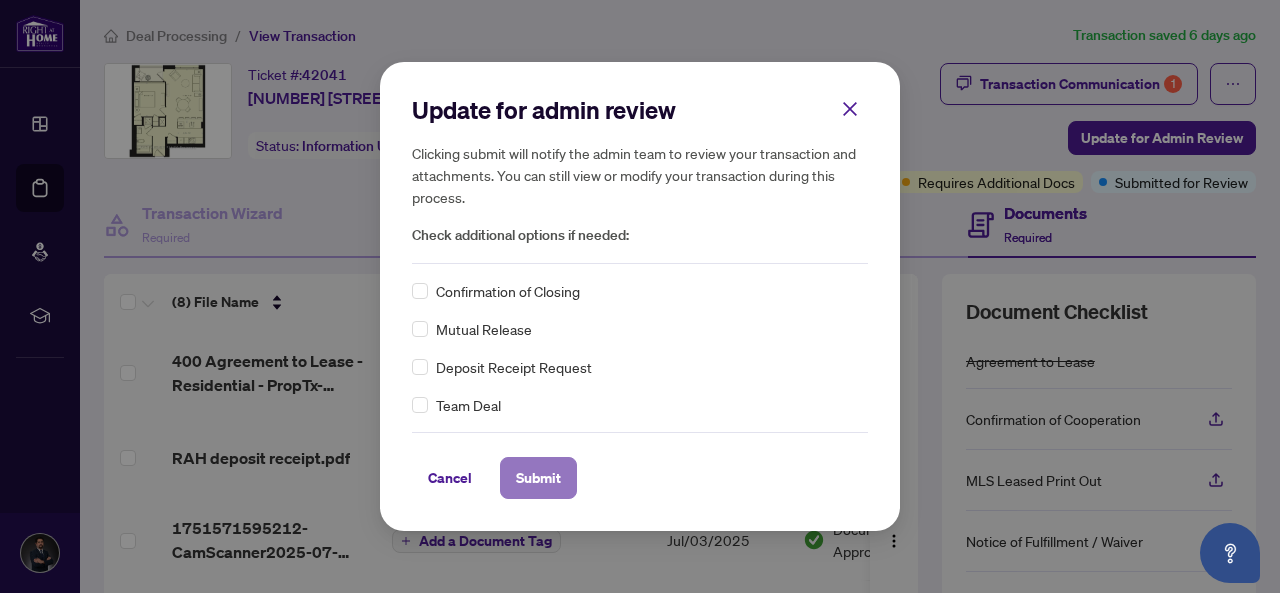 click on "Submit" at bounding box center (538, 478) 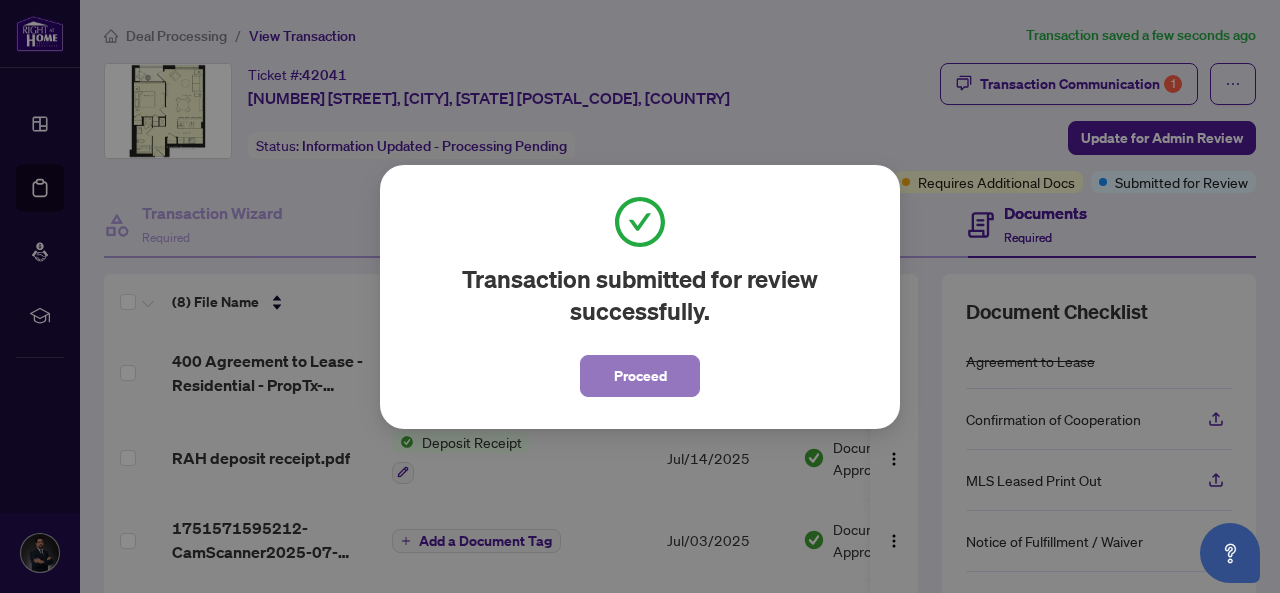 click on "Proceed" at bounding box center (640, 376) 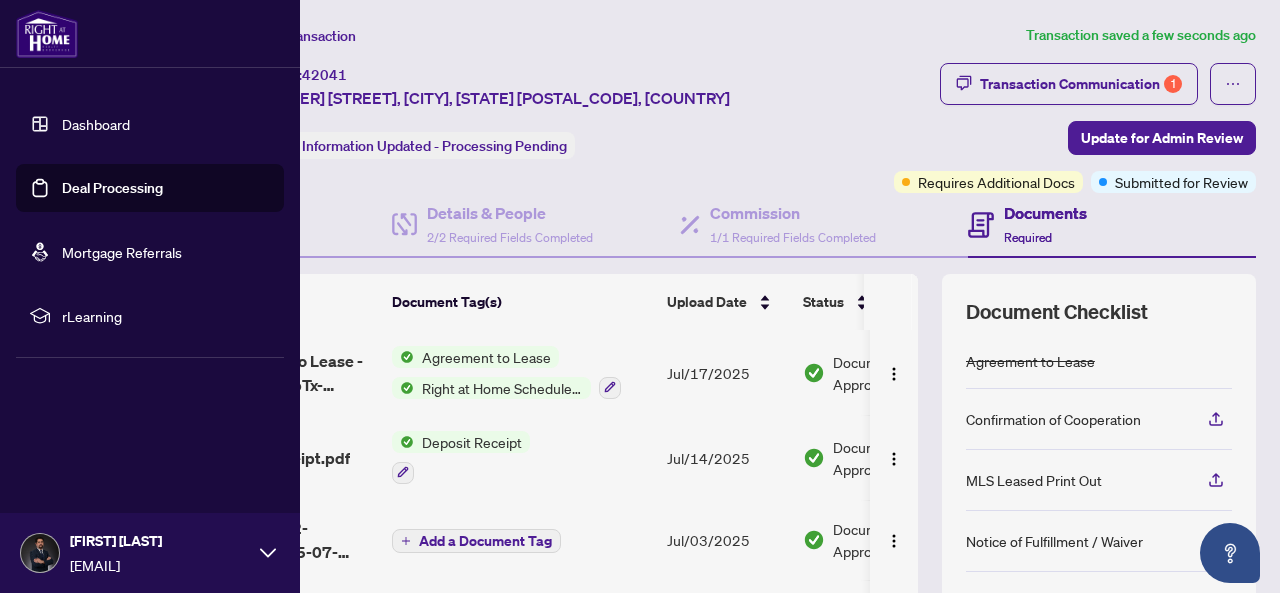 click on "Deal Processing" at bounding box center [112, 188] 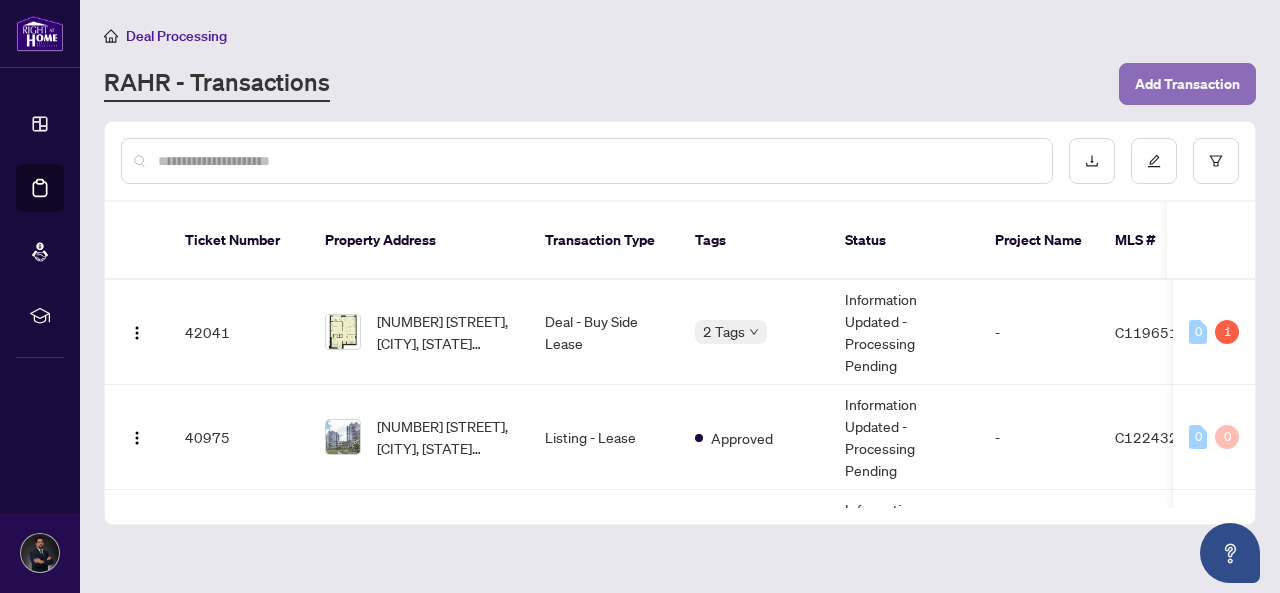 click on "Add Transaction" at bounding box center (1187, 84) 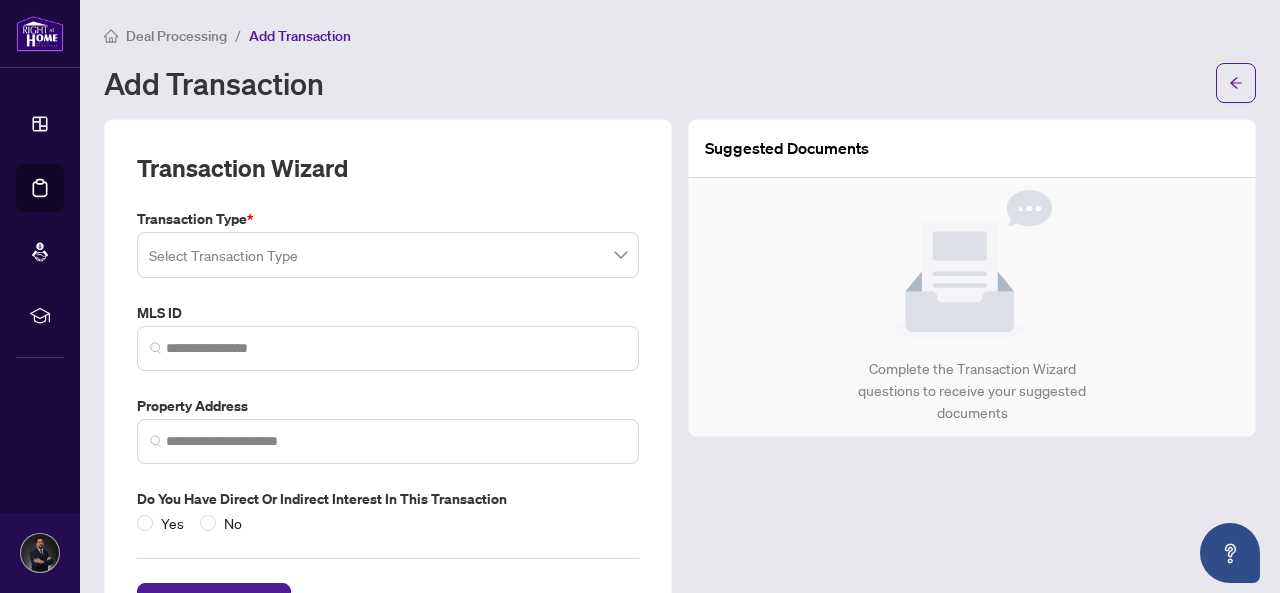 click at bounding box center (388, 255) 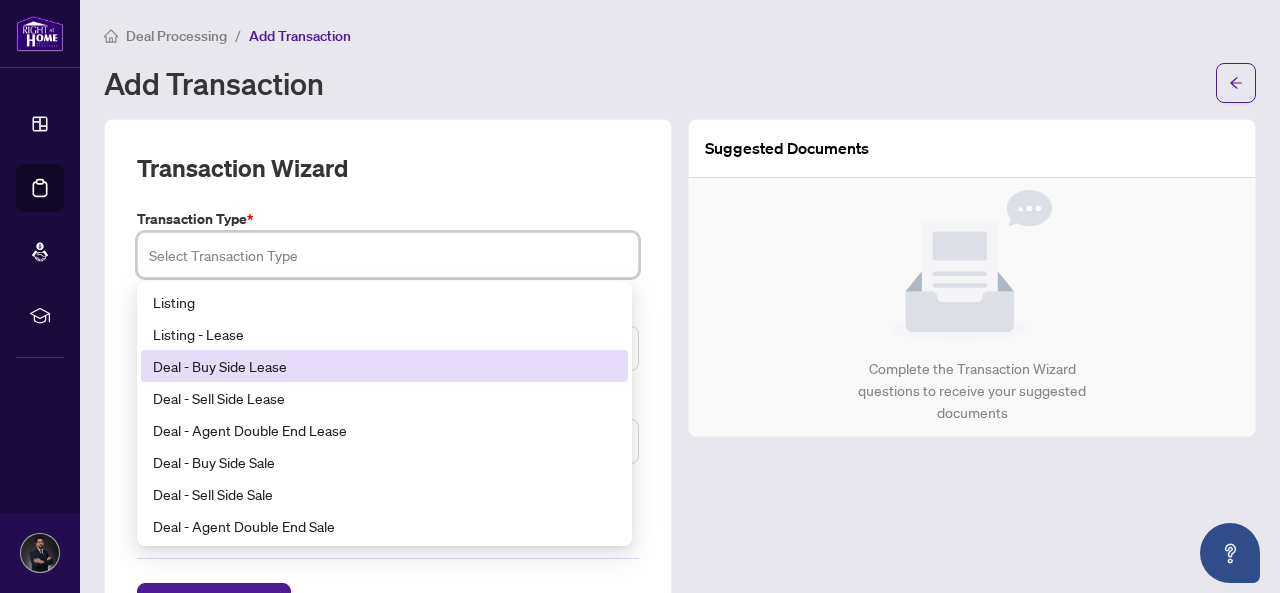click on "Deal - Buy Side Lease" at bounding box center [384, 366] 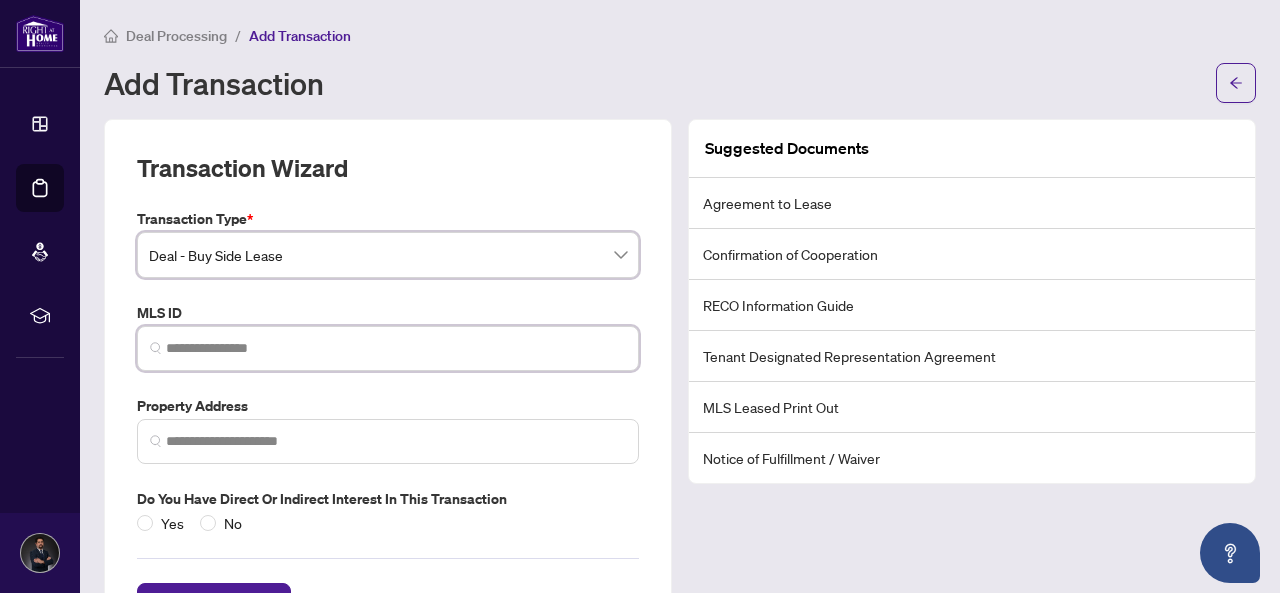click at bounding box center [396, 348] 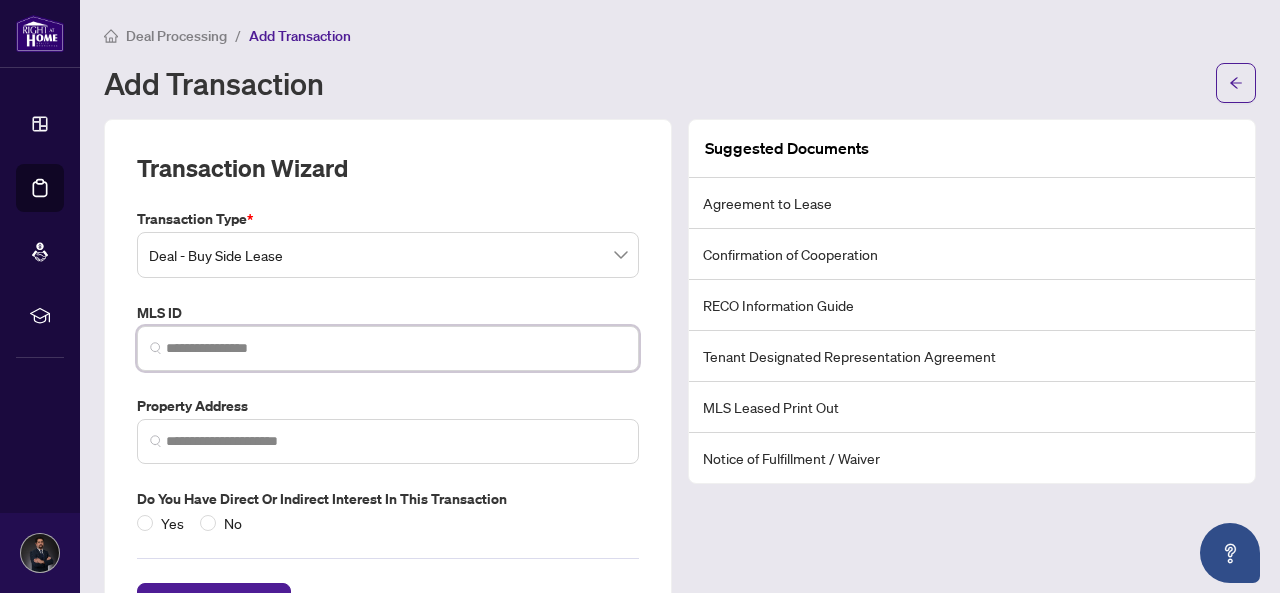 paste on "*********" 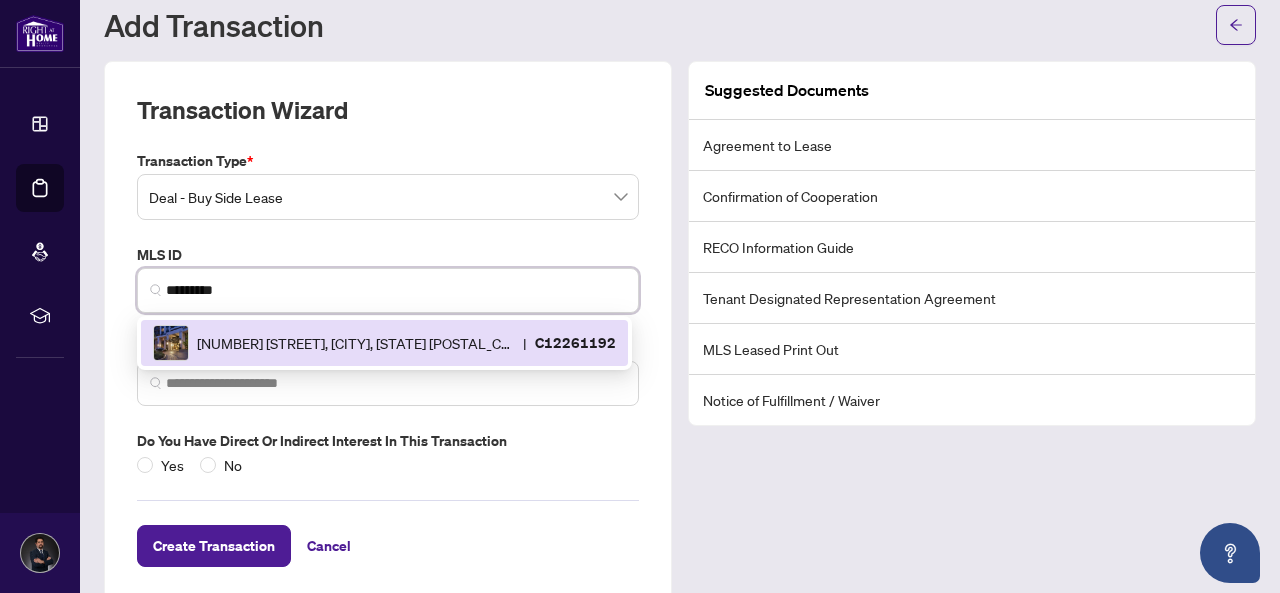 scroll, scrollTop: 84, scrollLeft: 0, axis: vertical 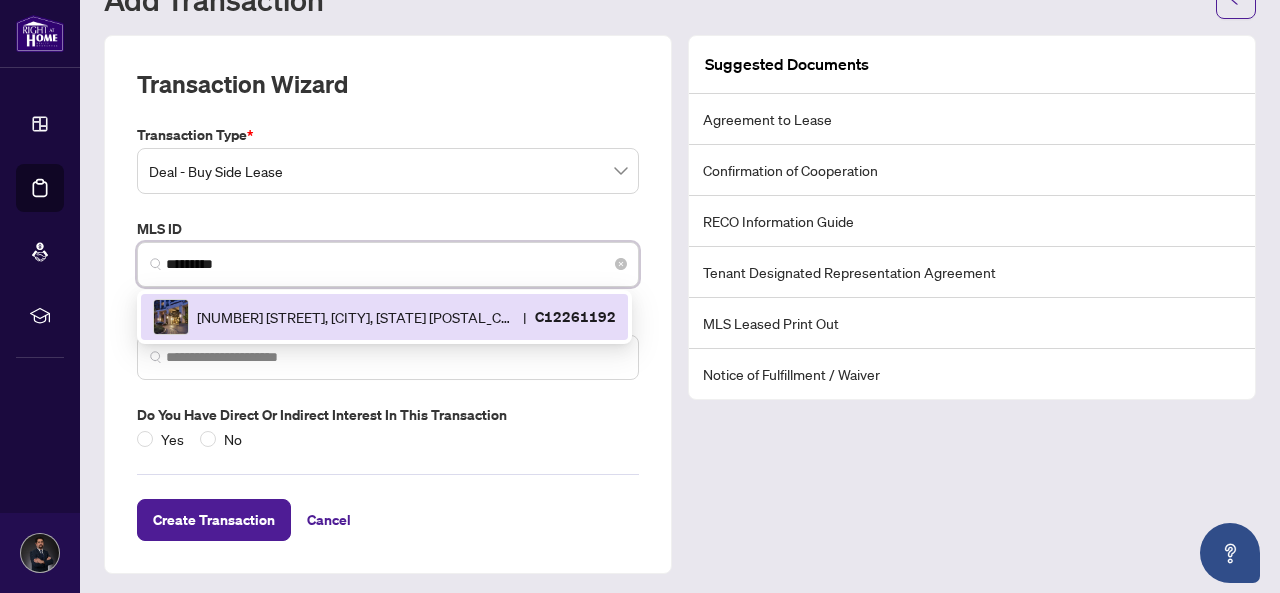click on "[NUMBER] [STREET], [CITY], [STATE] [POSTAL_CODE], [COUNTRY]" at bounding box center [356, 317] 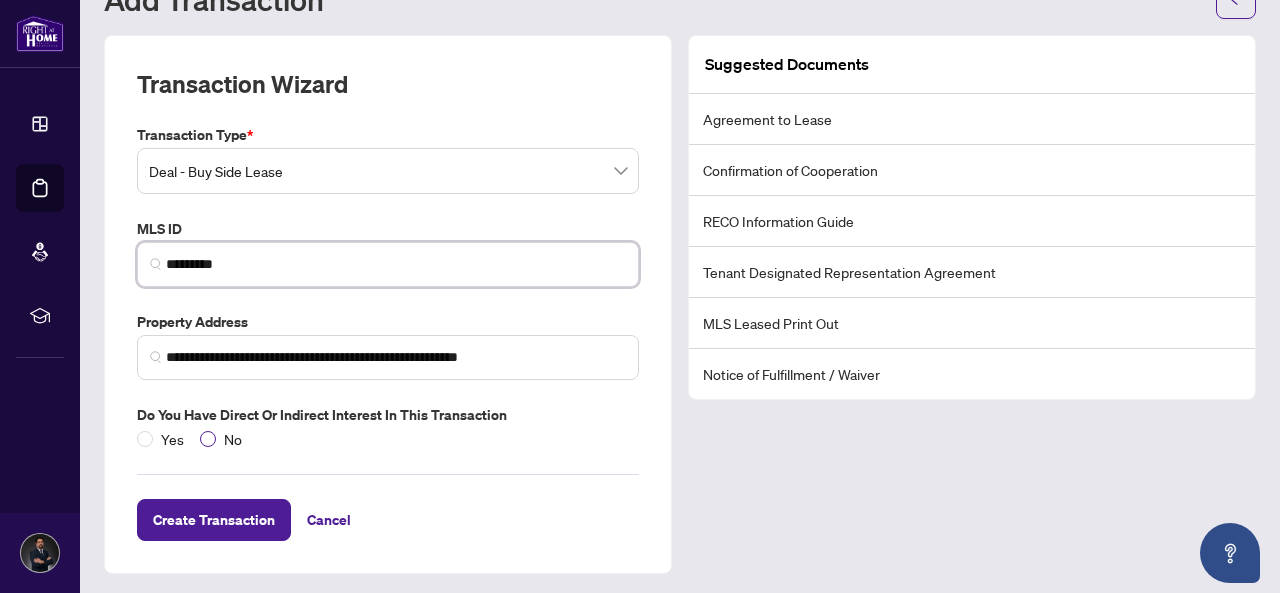 type on "*********" 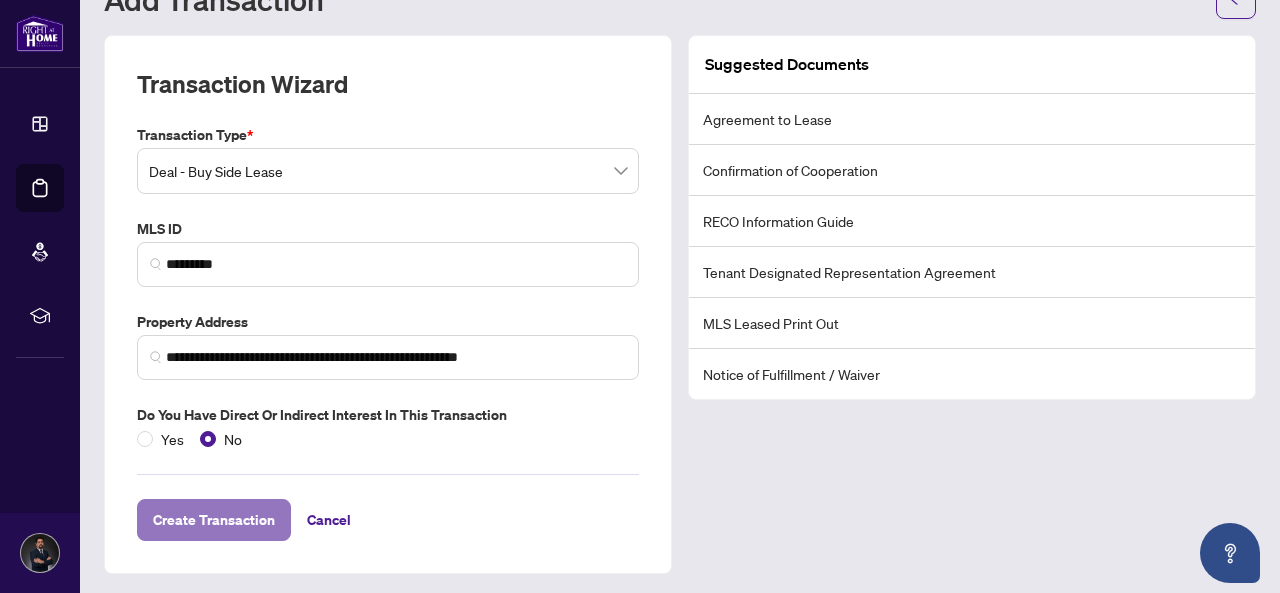 click on "Create Transaction" at bounding box center (214, 520) 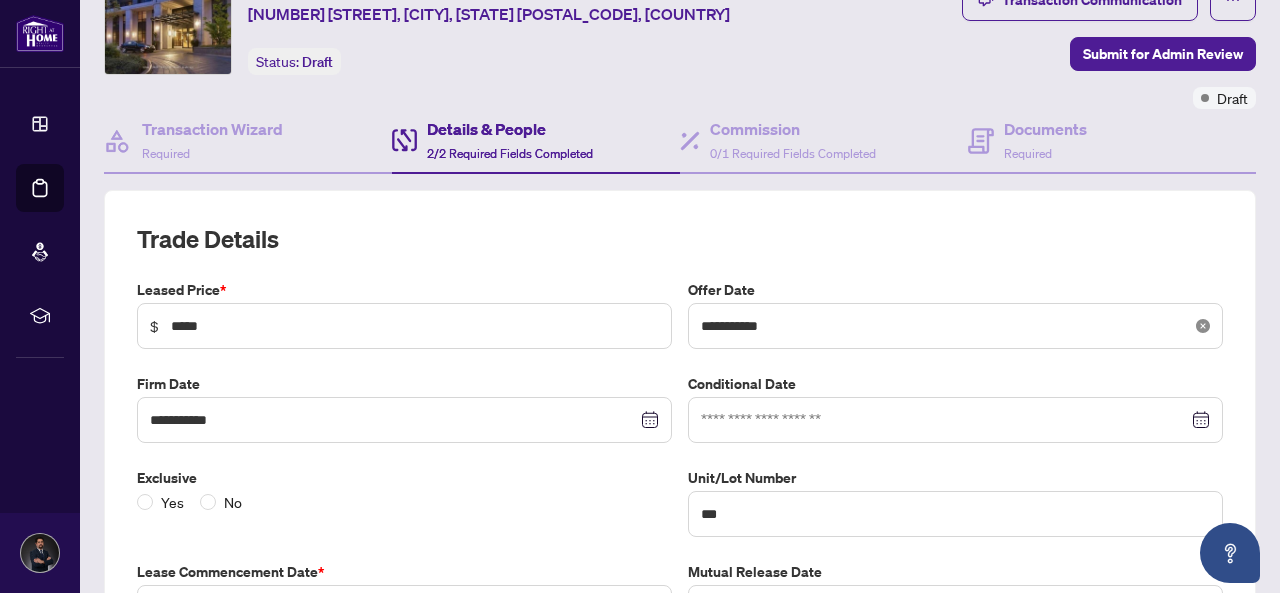 click 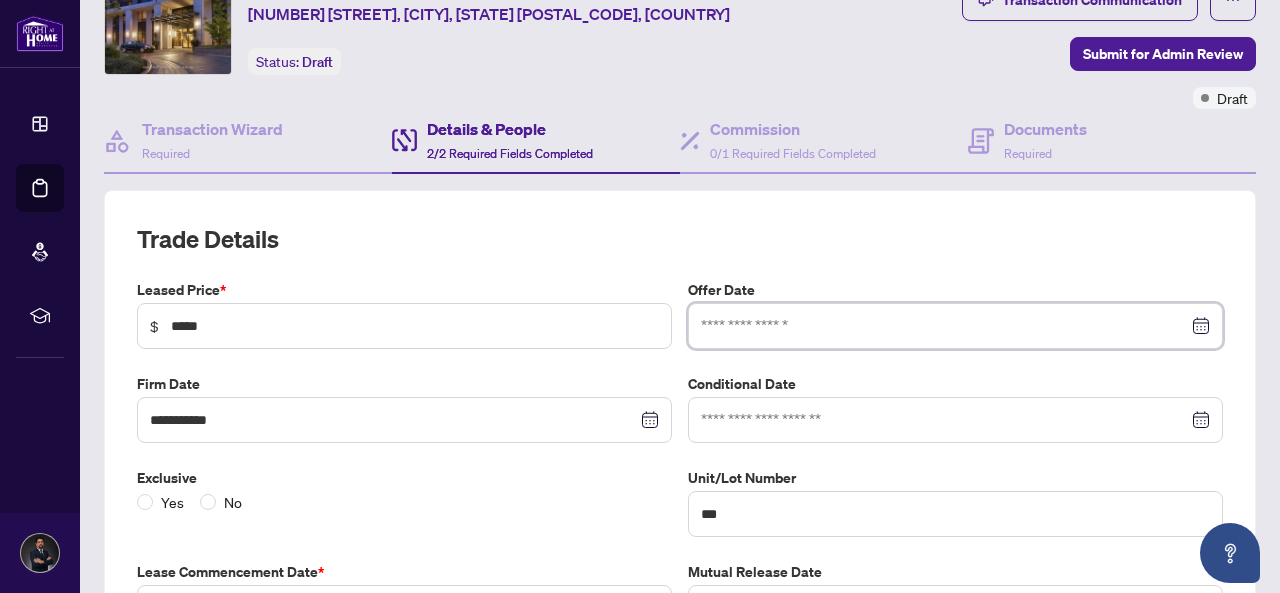 click at bounding box center (944, 326) 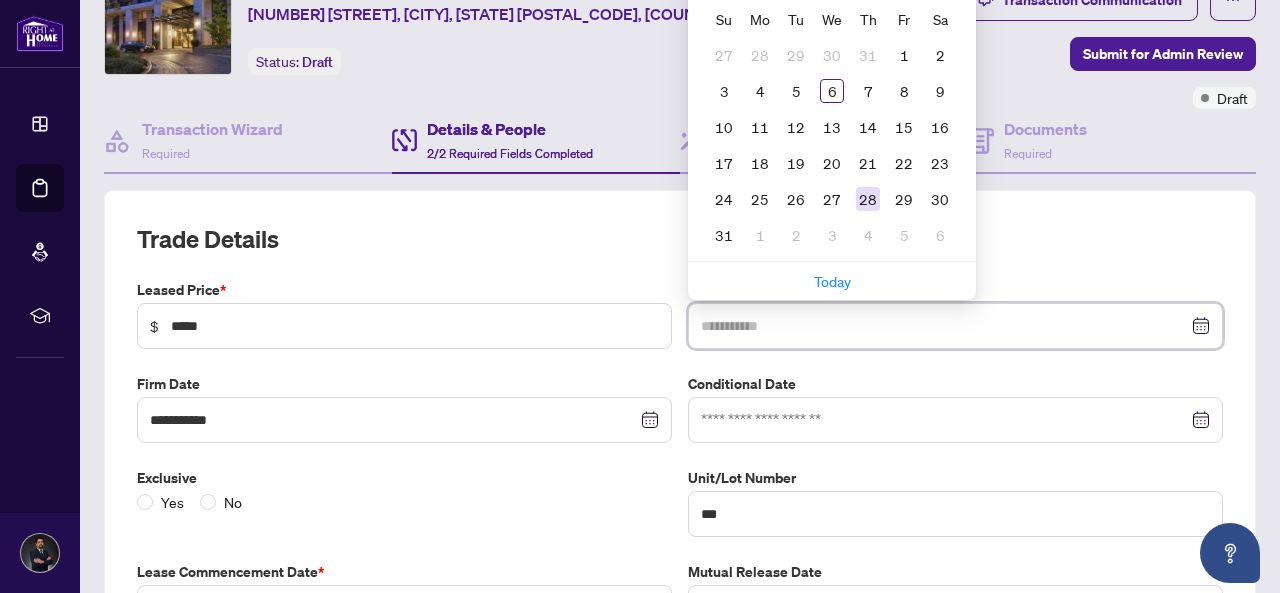 scroll, scrollTop: 0, scrollLeft: 0, axis: both 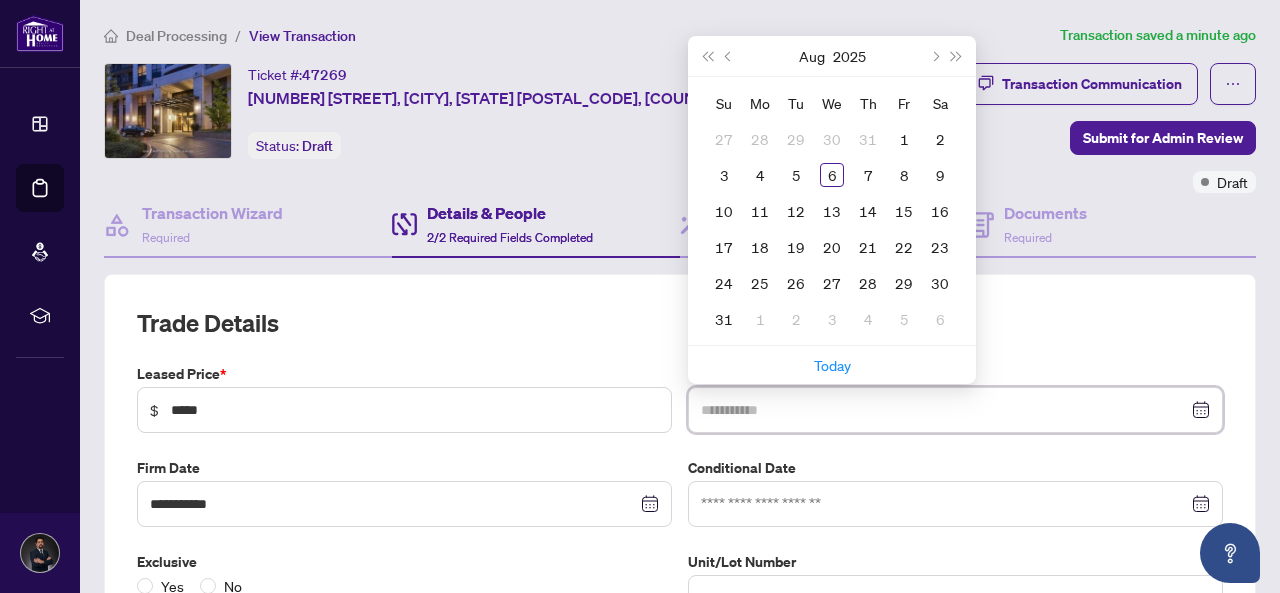 type on "**********" 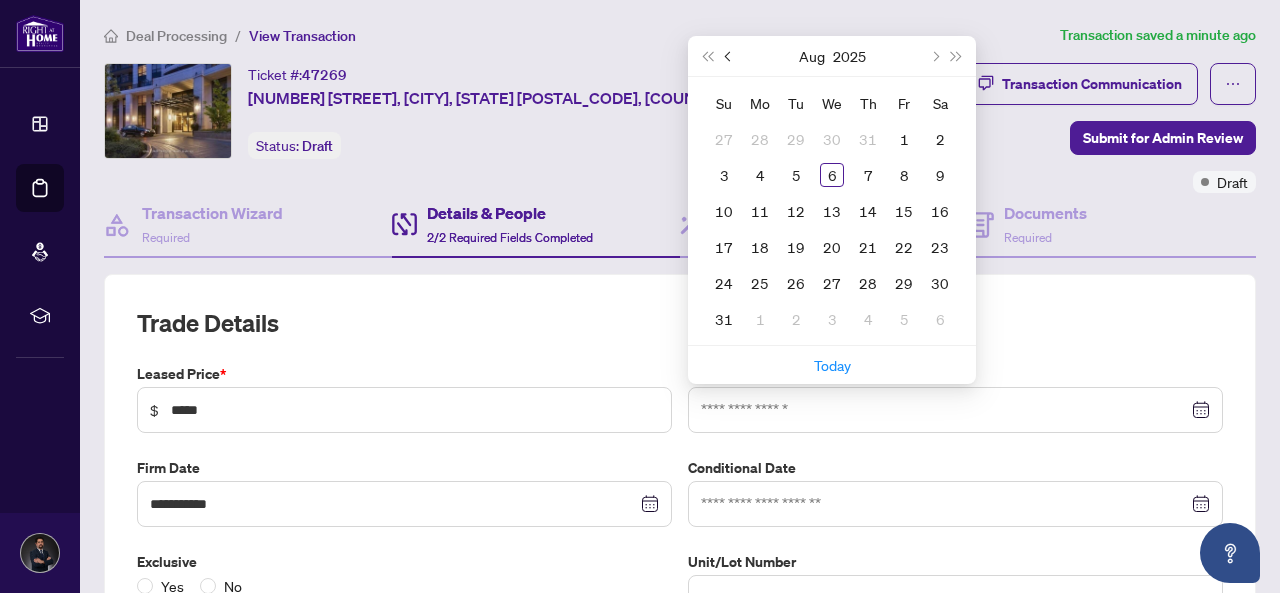 click at bounding box center [730, 56] 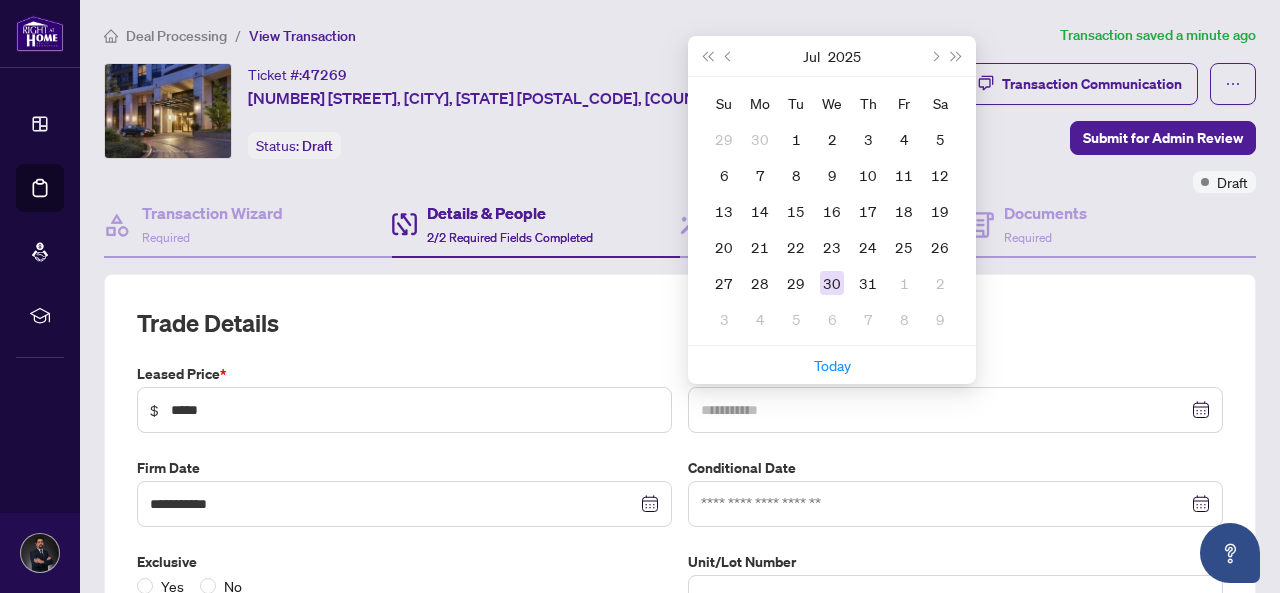 type on "**********" 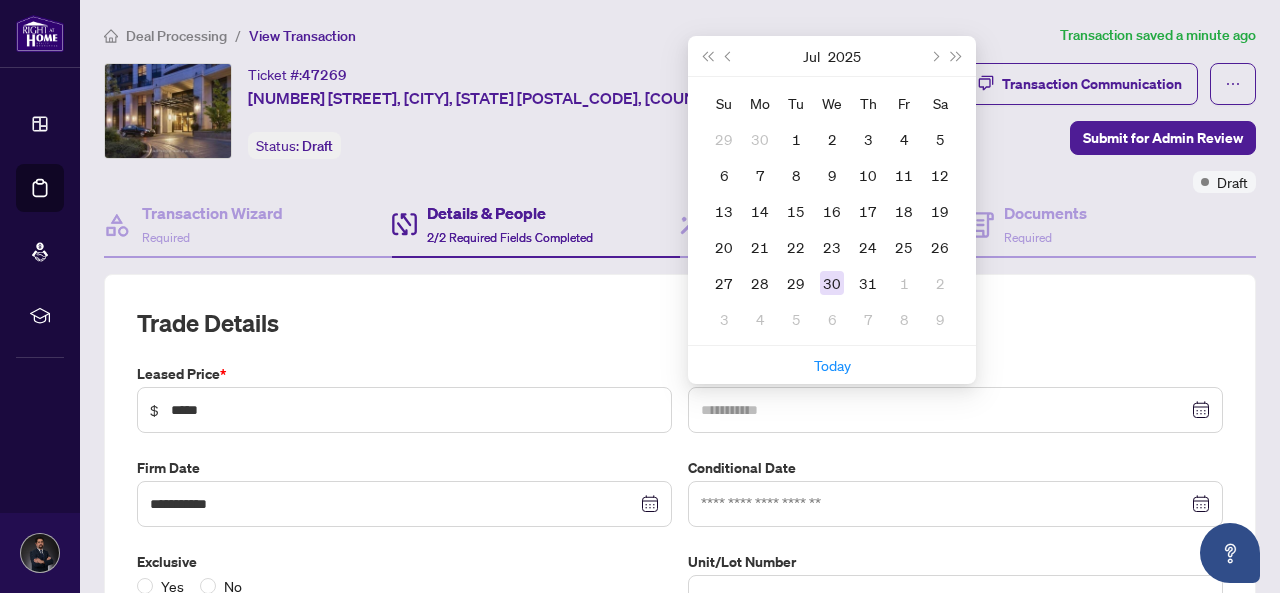 click on "30" at bounding box center [832, 283] 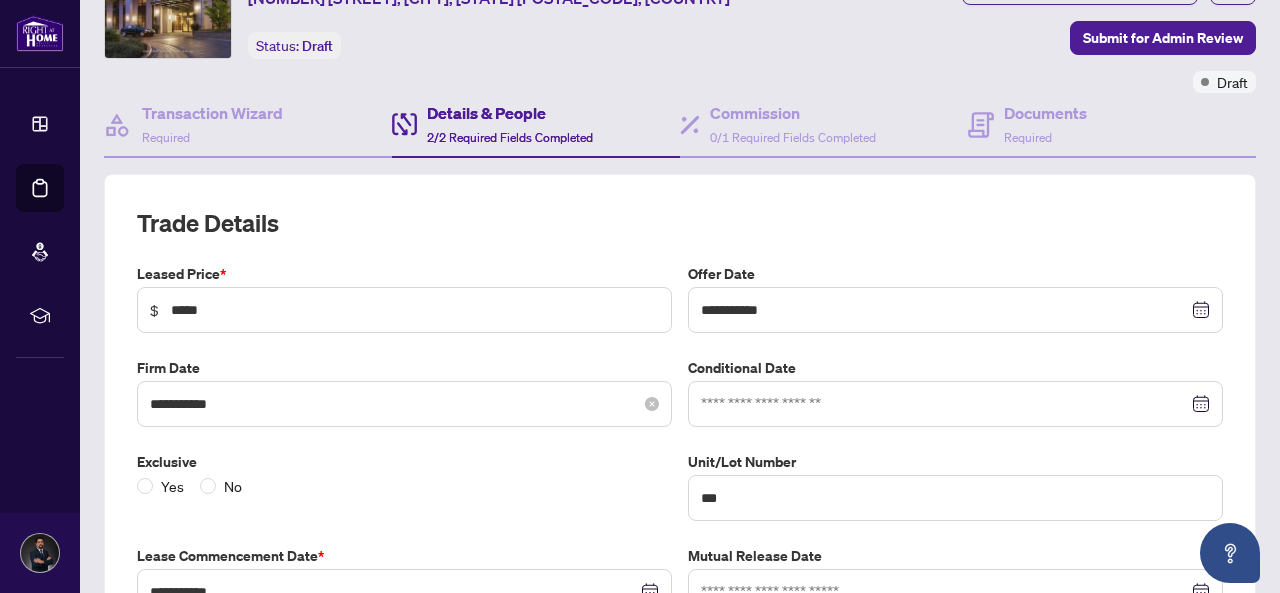 scroll, scrollTop: 200, scrollLeft: 0, axis: vertical 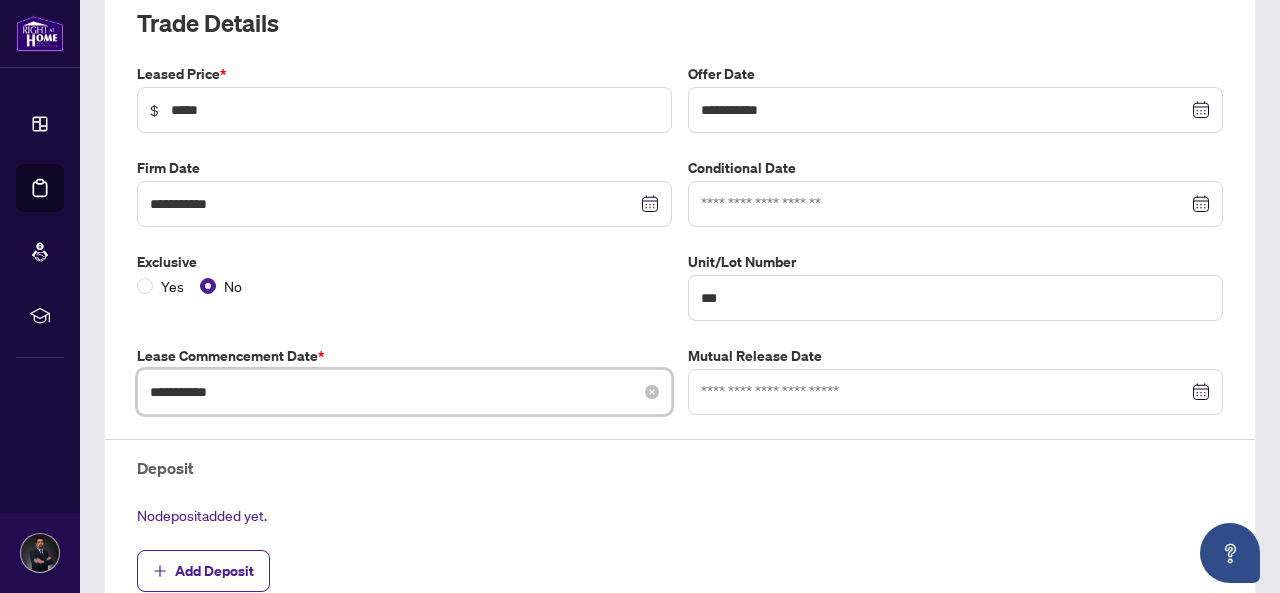 click on "**********" at bounding box center [393, 392] 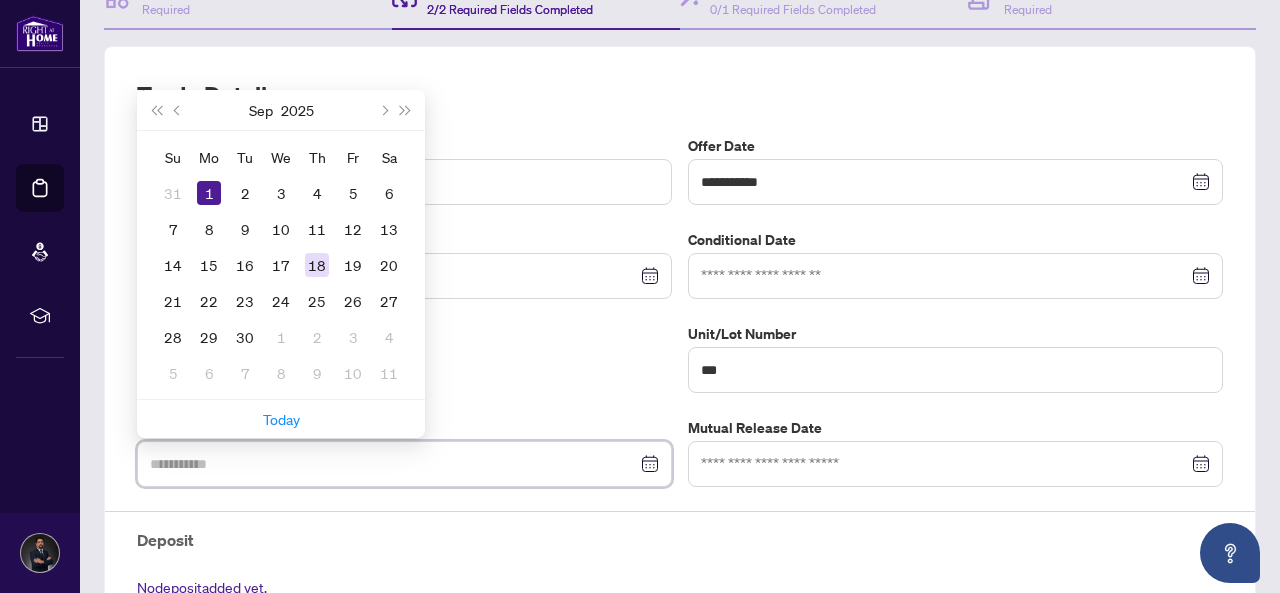 scroll, scrollTop: 200, scrollLeft: 0, axis: vertical 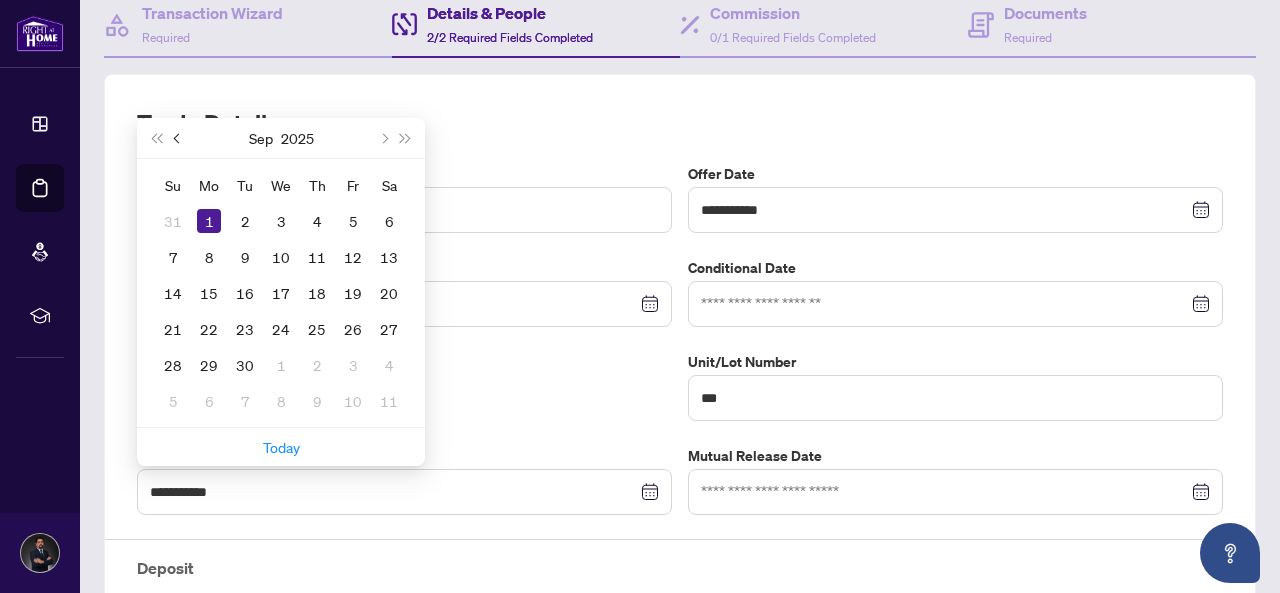 click at bounding box center [179, 138] 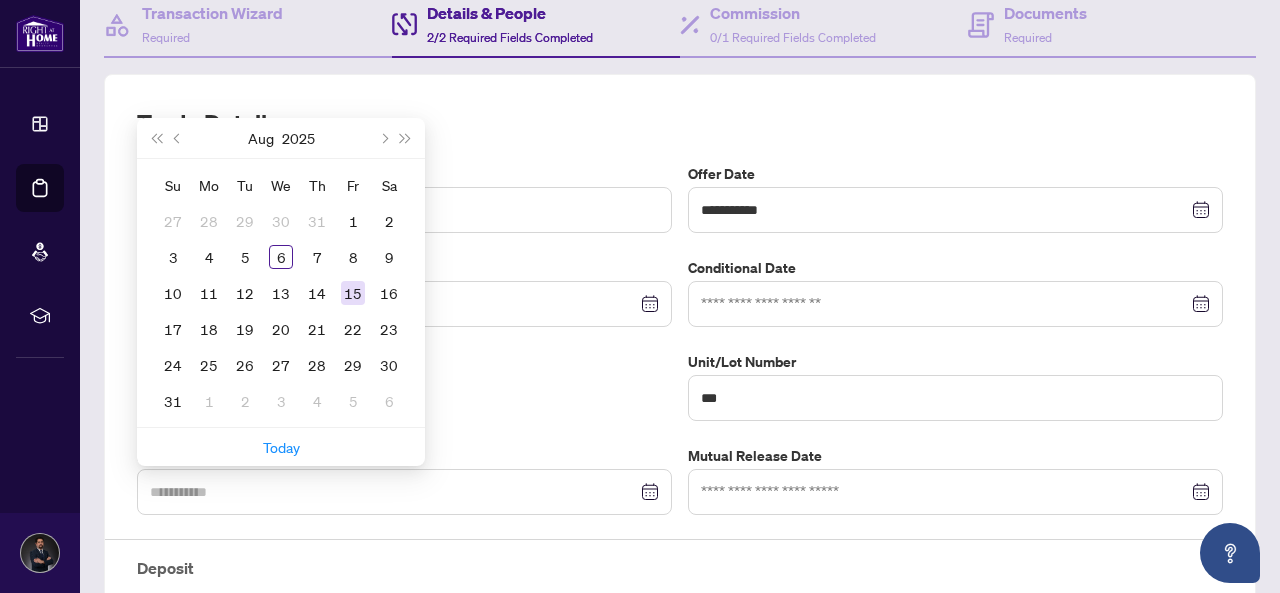 type on "**********" 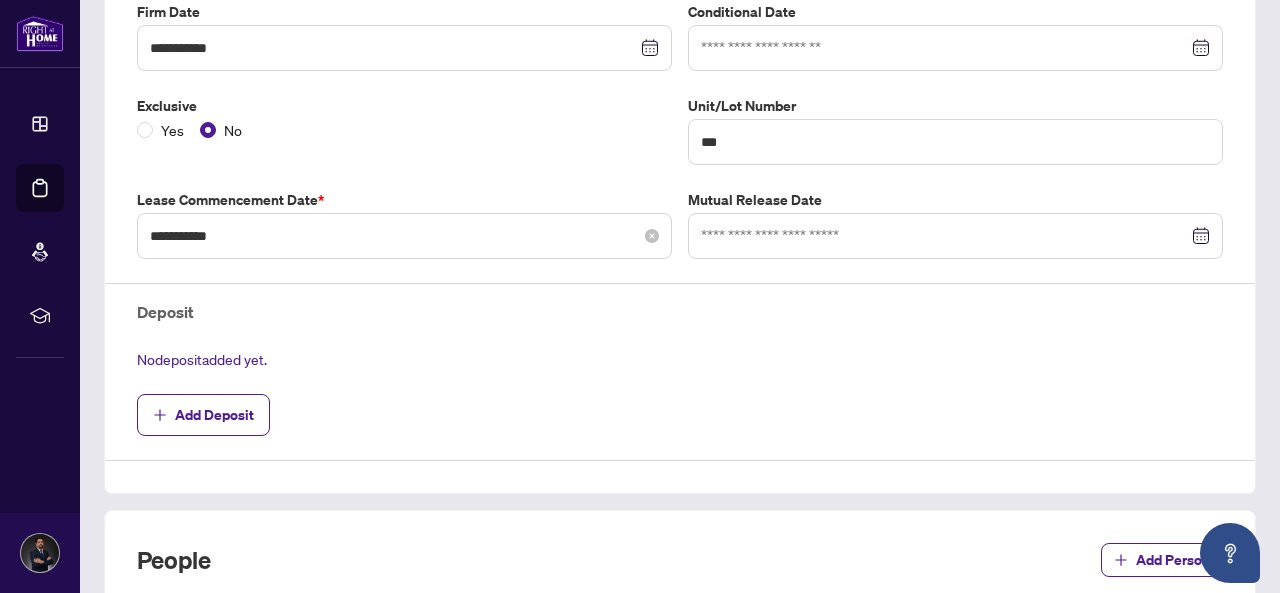 scroll, scrollTop: 500, scrollLeft: 0, axis: vertical 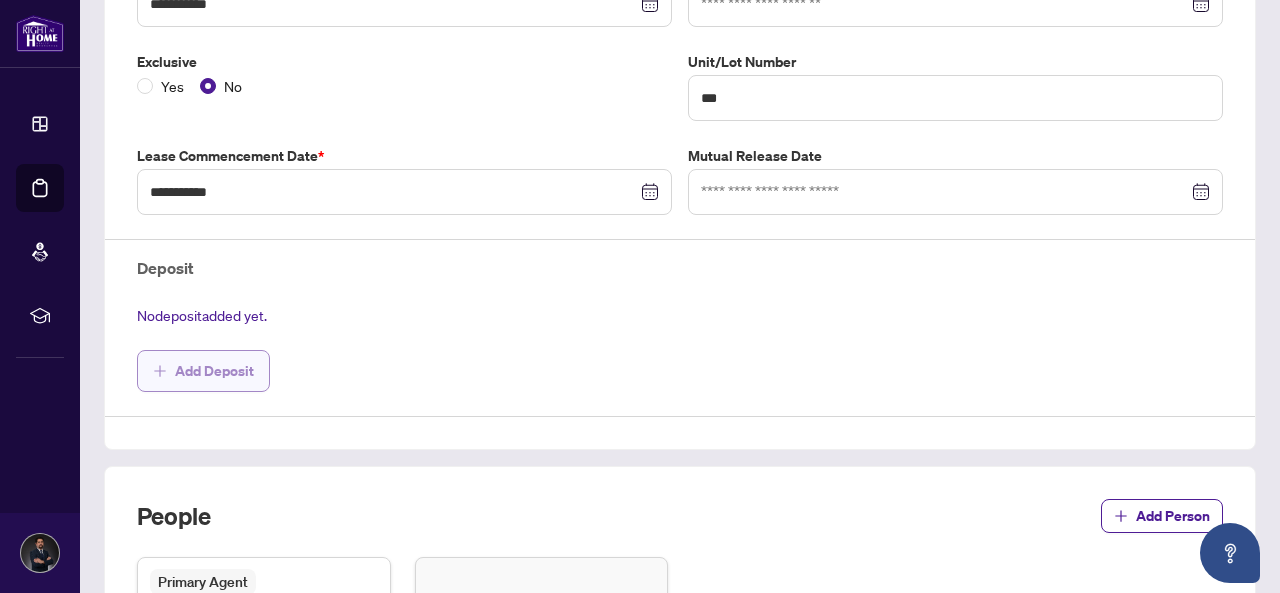 click on "Add Deposit" at bounding box center (214, 371) 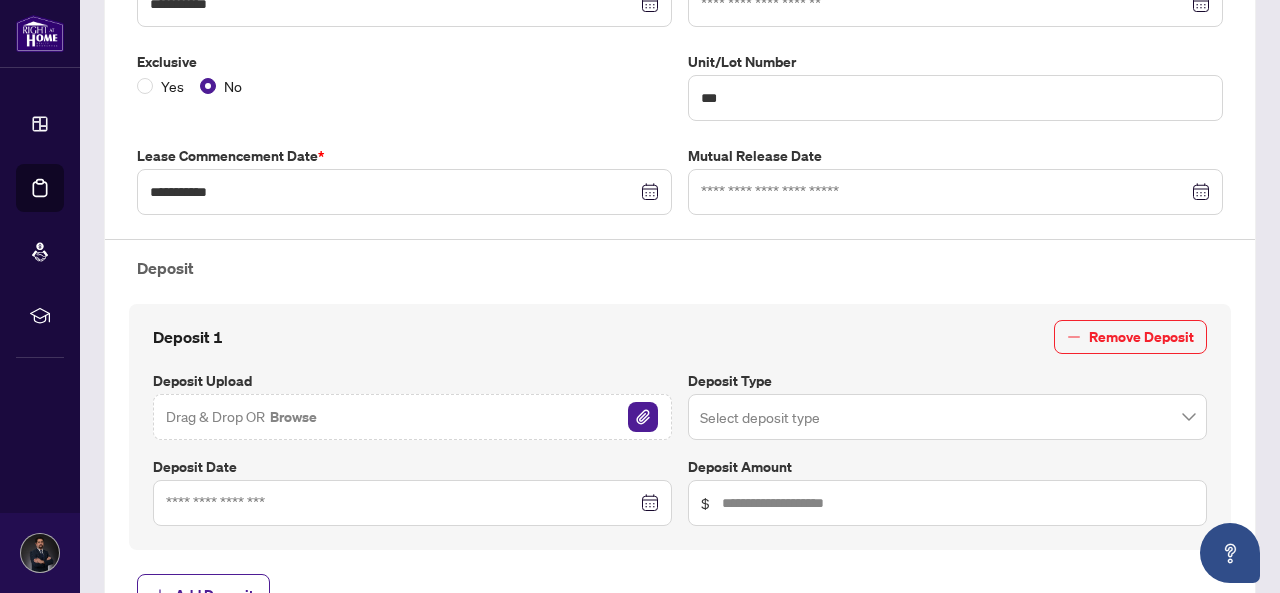 scroll, scrollTop: 600, scrollLeft: 0, axis: vertical 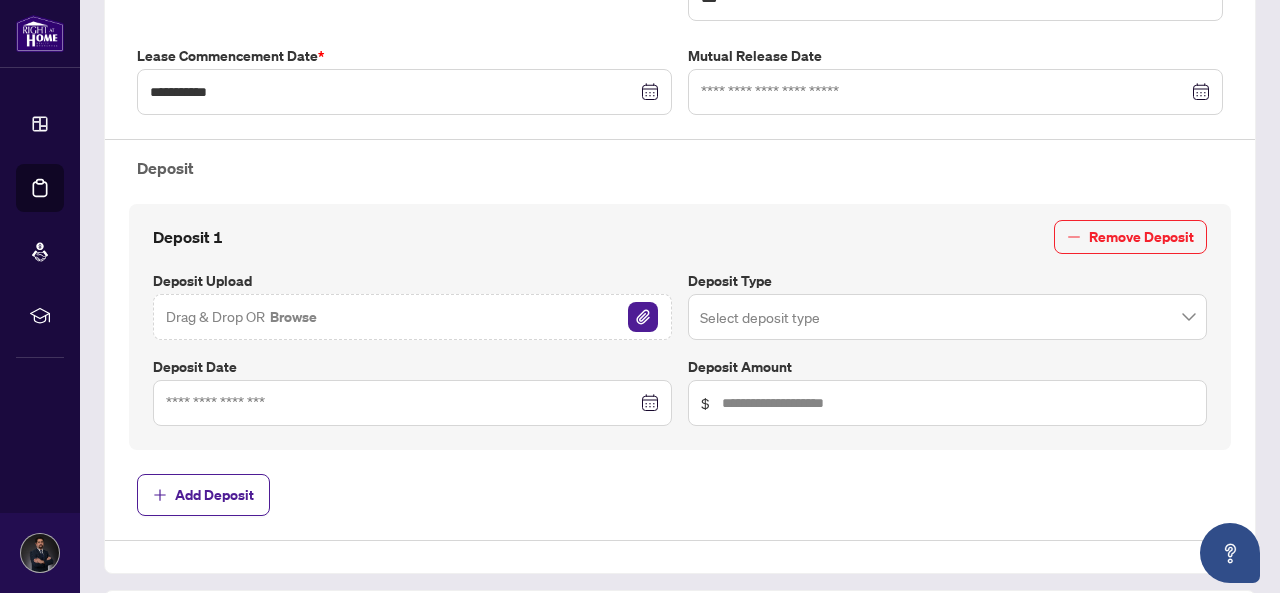 click on "Drag & Drop OR   Browse" at bounding box center (412, 317) 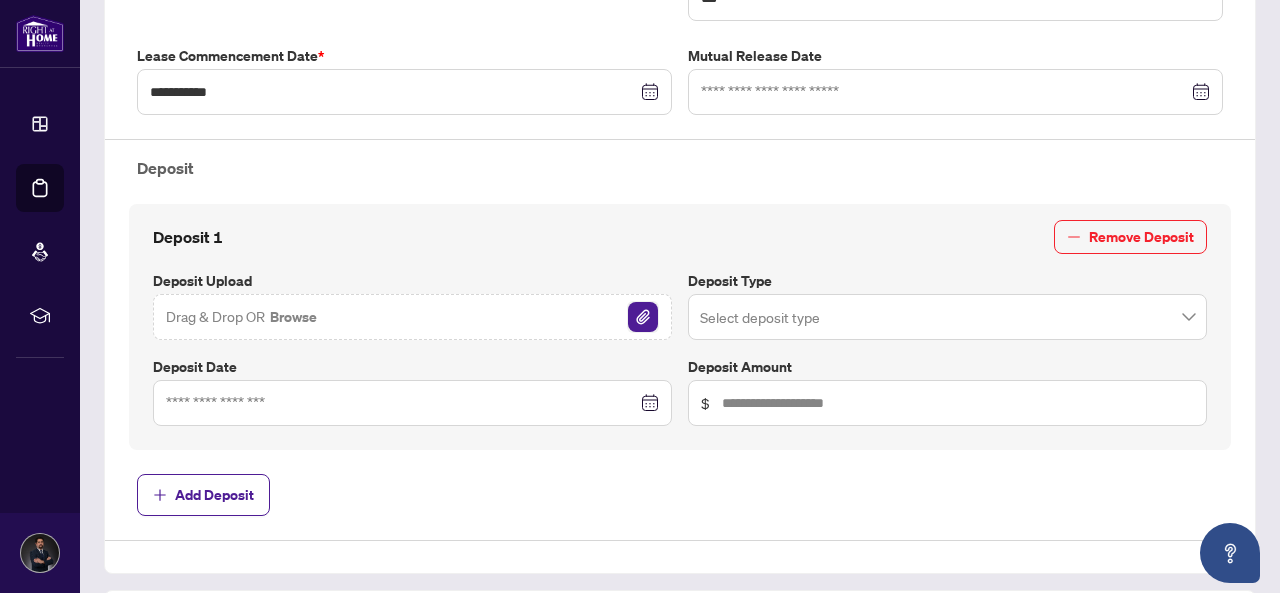 click at bounding box center [643, 317] 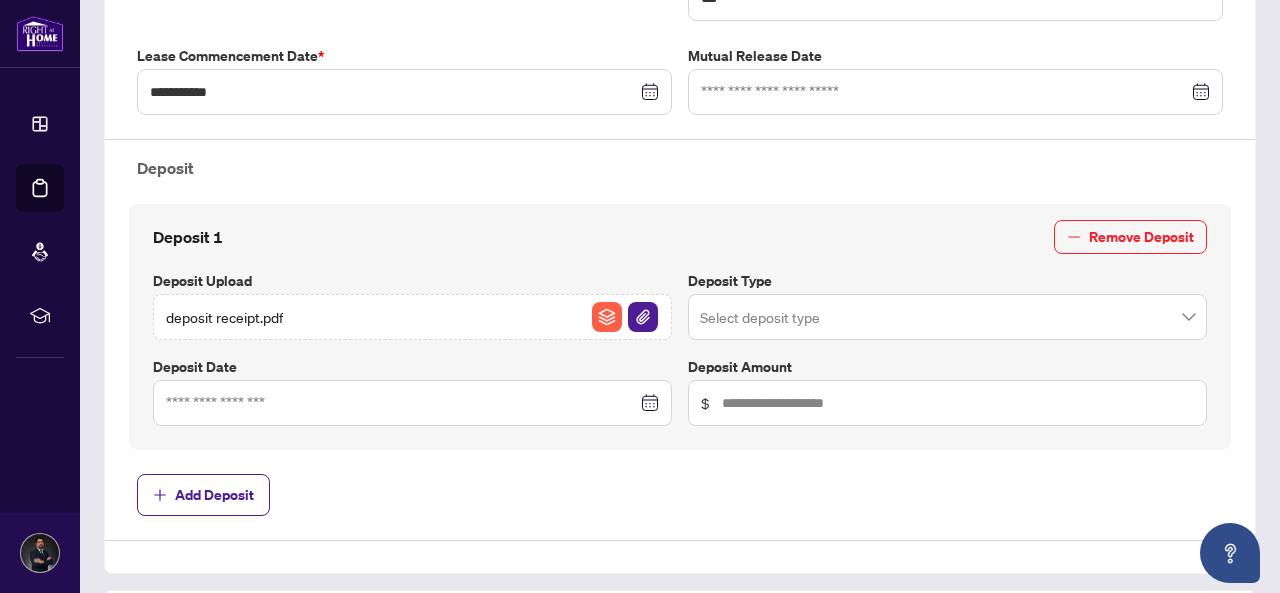 click at bounding box center (947, 317) 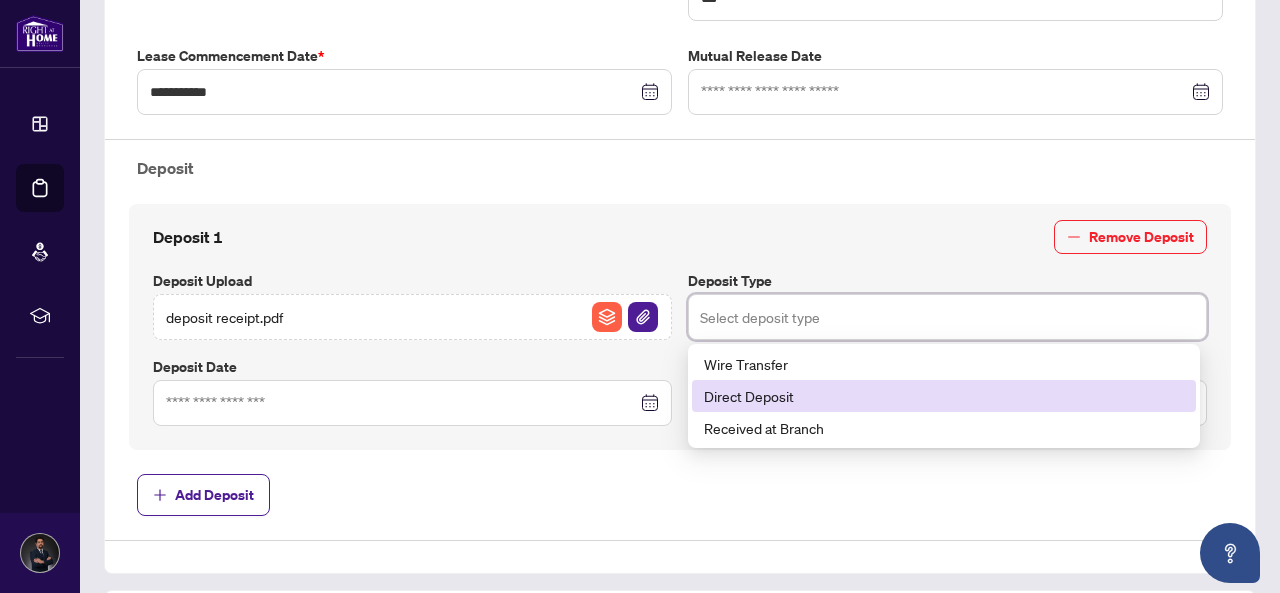 click on "Direct Deposit" at bounding box center [944, 396] 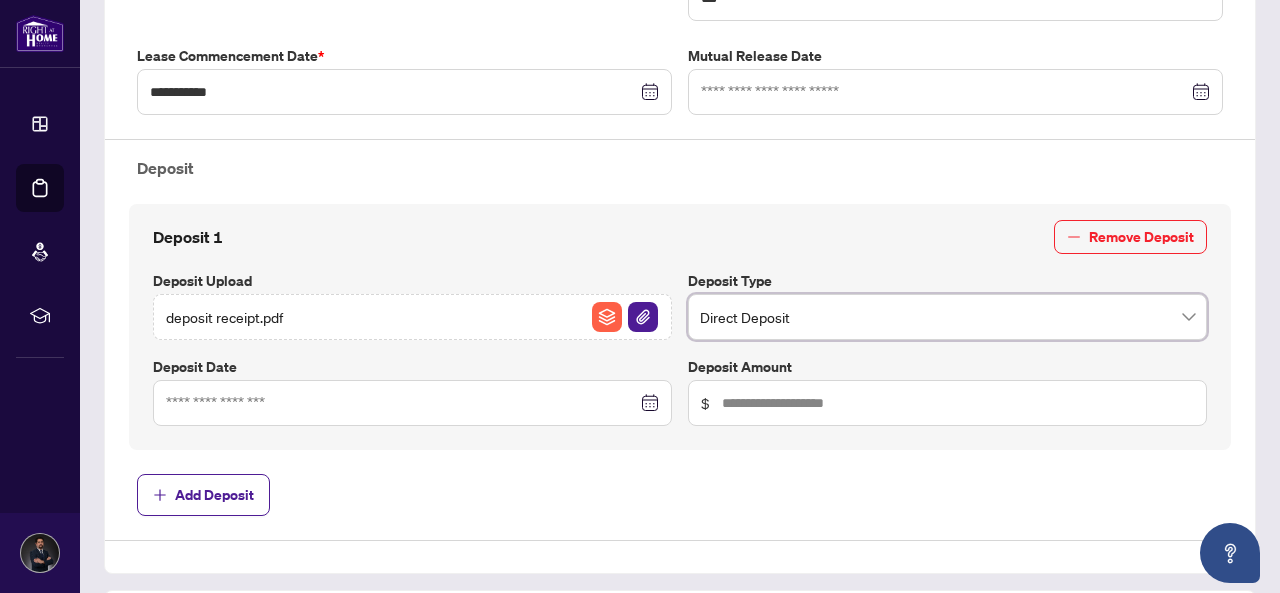 click on "$" at bounding box center (947, 403) 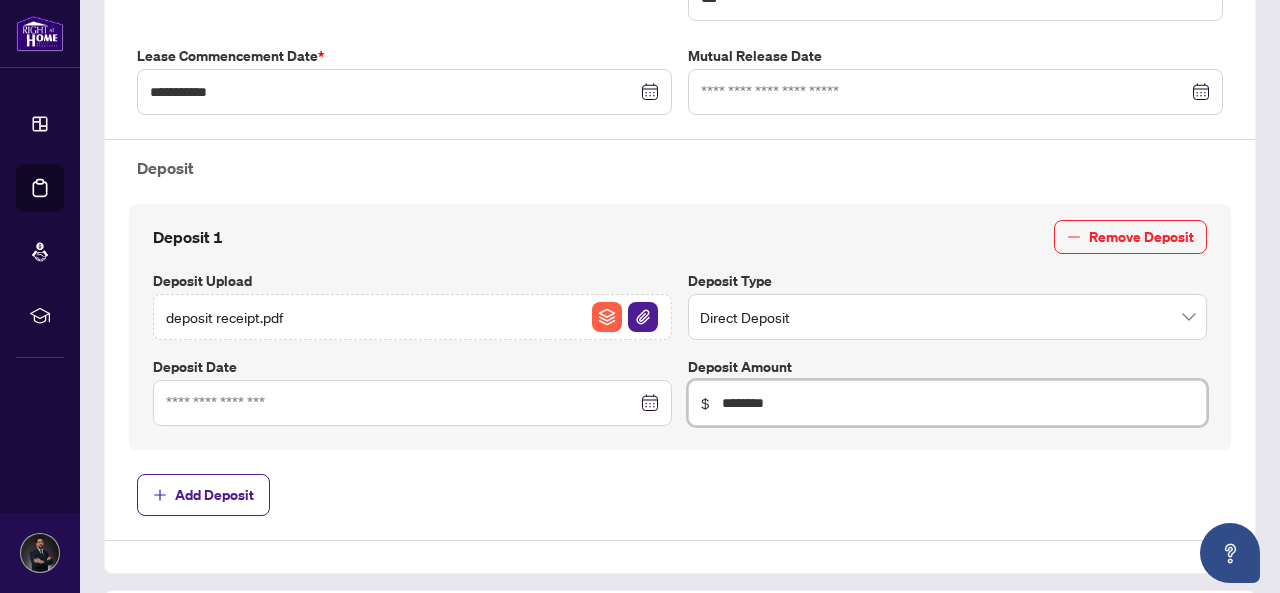 type on "********" 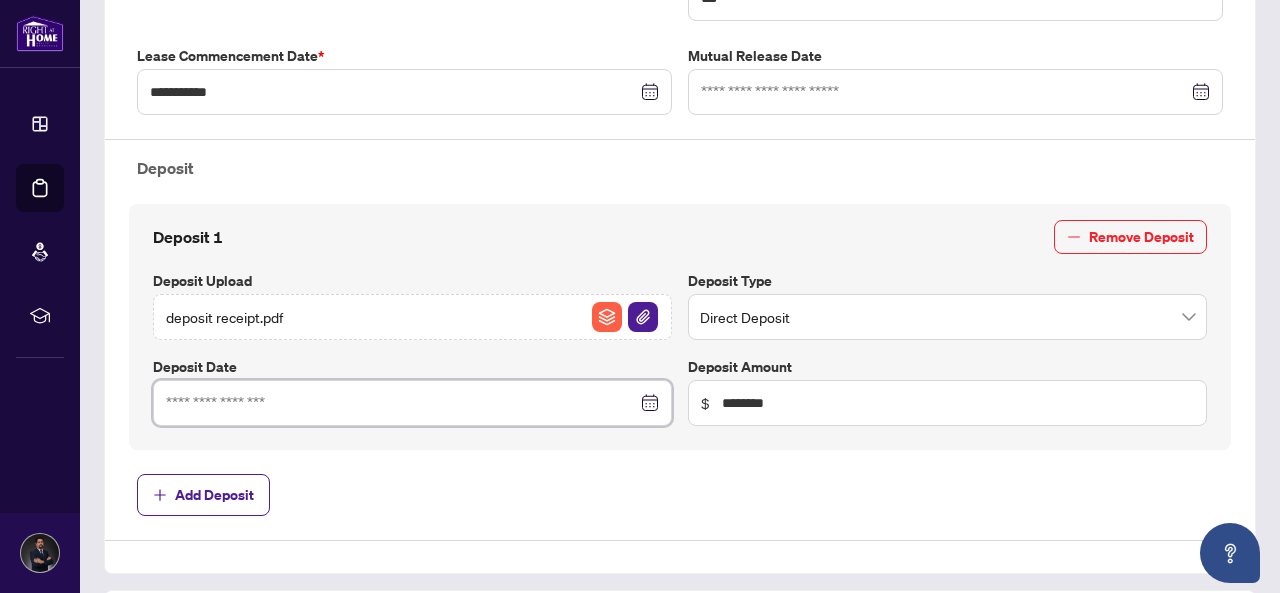 click at bounding box center (401, 403) 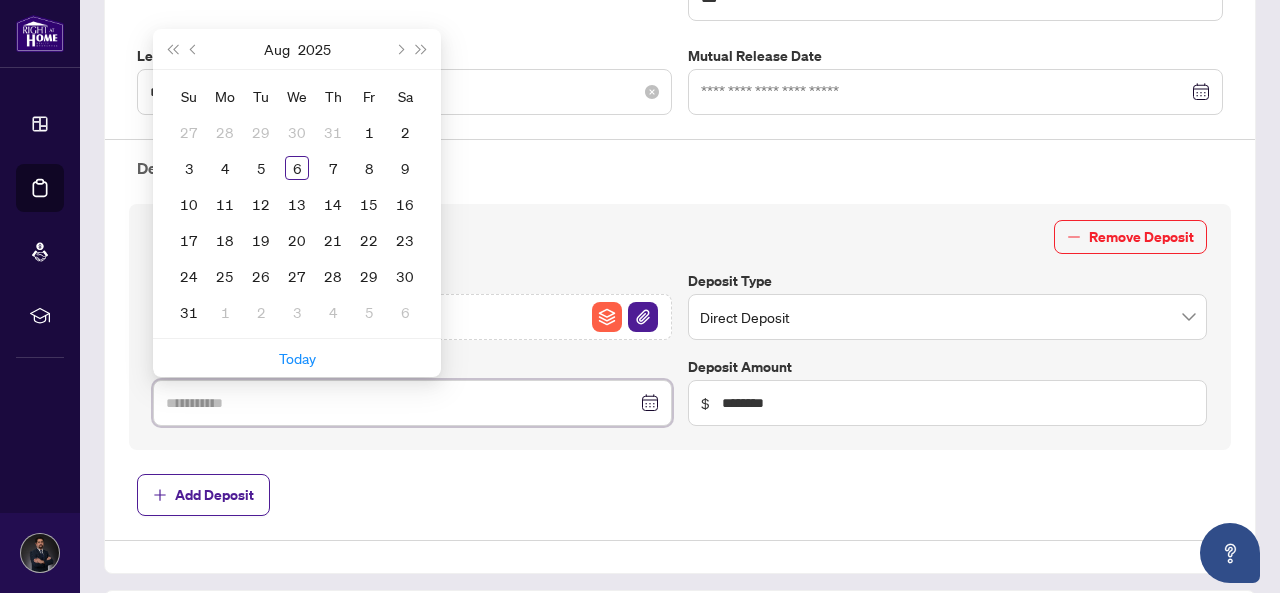 type on "**********" 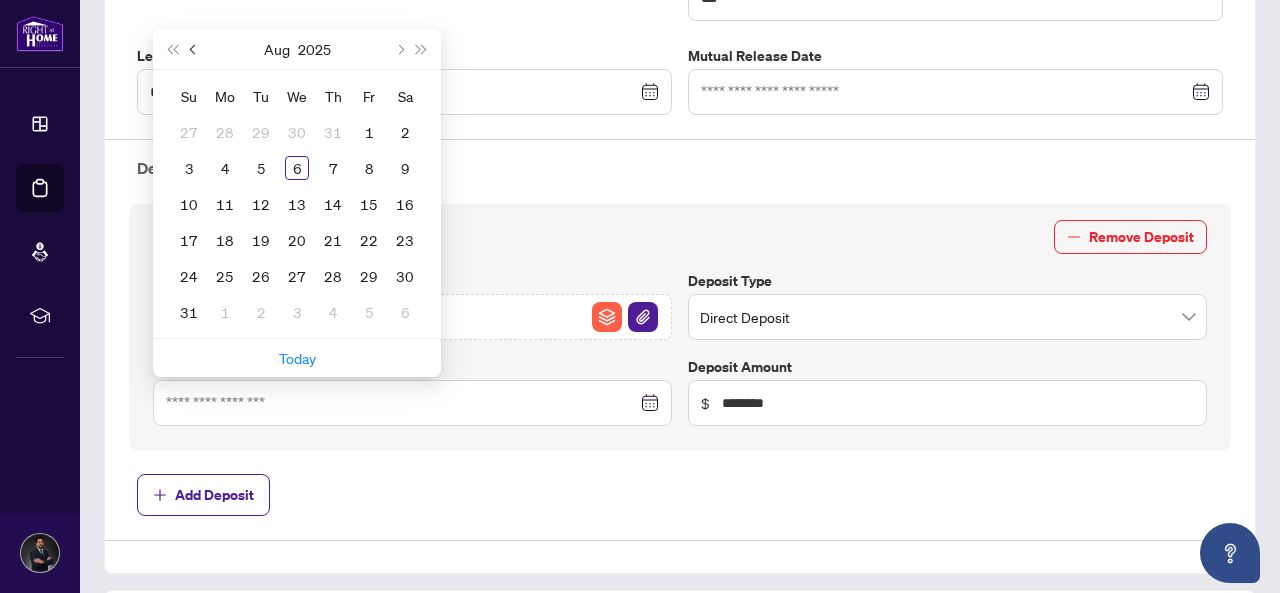 click at bounding box center (194, 49) 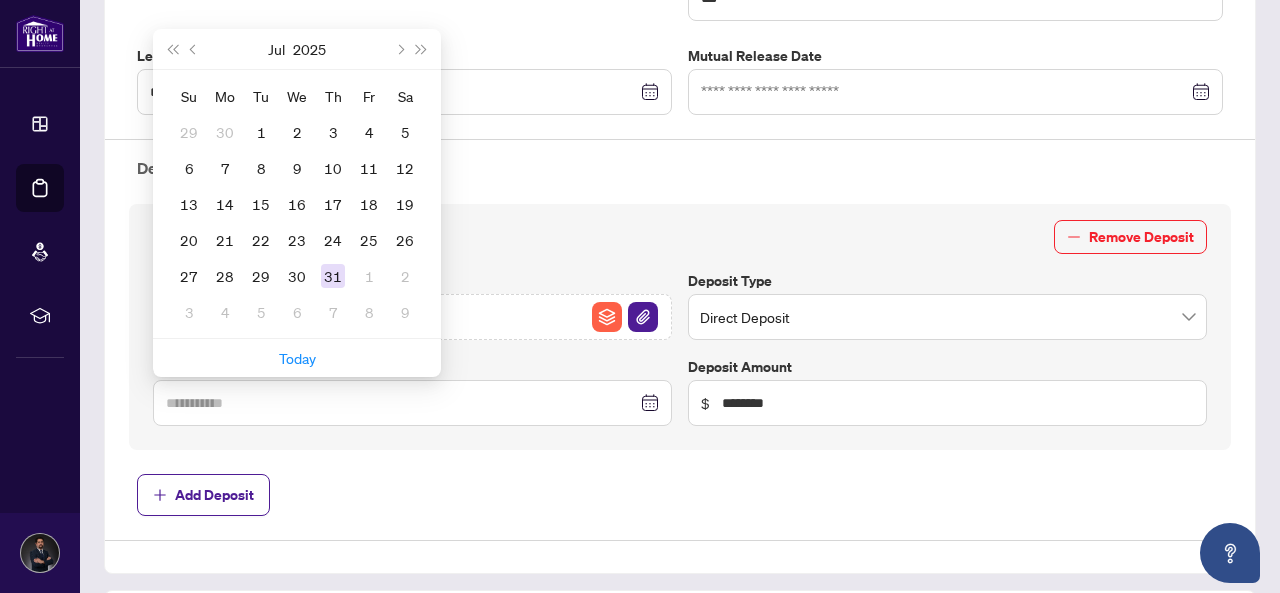type on "**********" 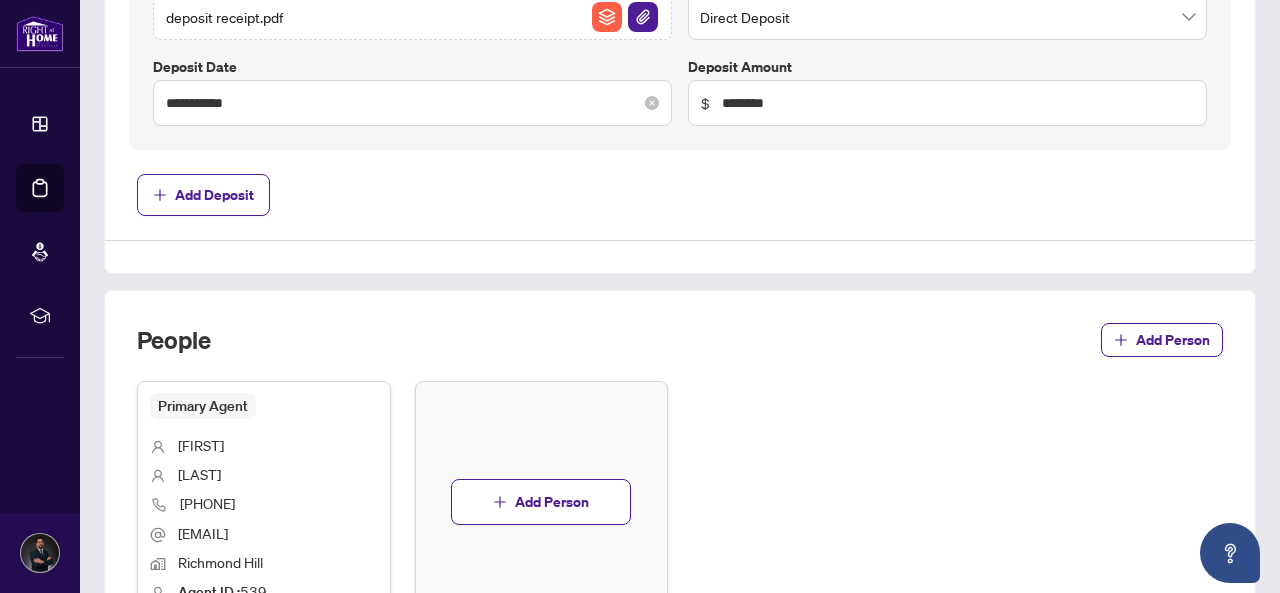 scroll, scrollTop: 1000, scrollLeft: 0, axis: vertical 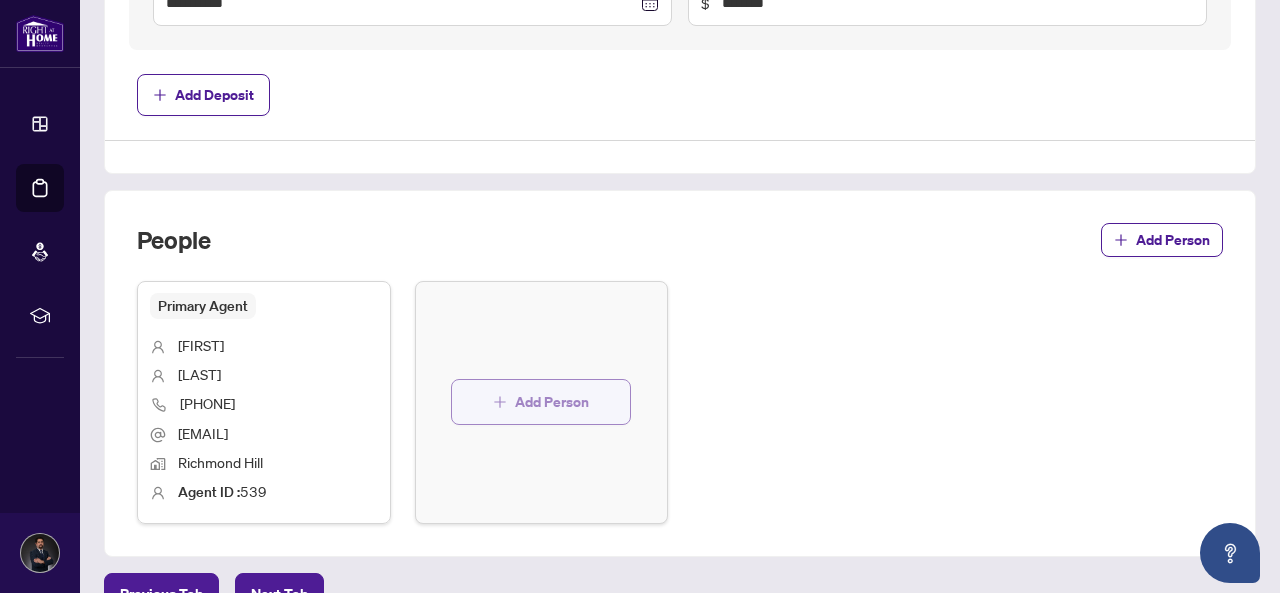 click on "Add Person" at bounding box center (552, 402) 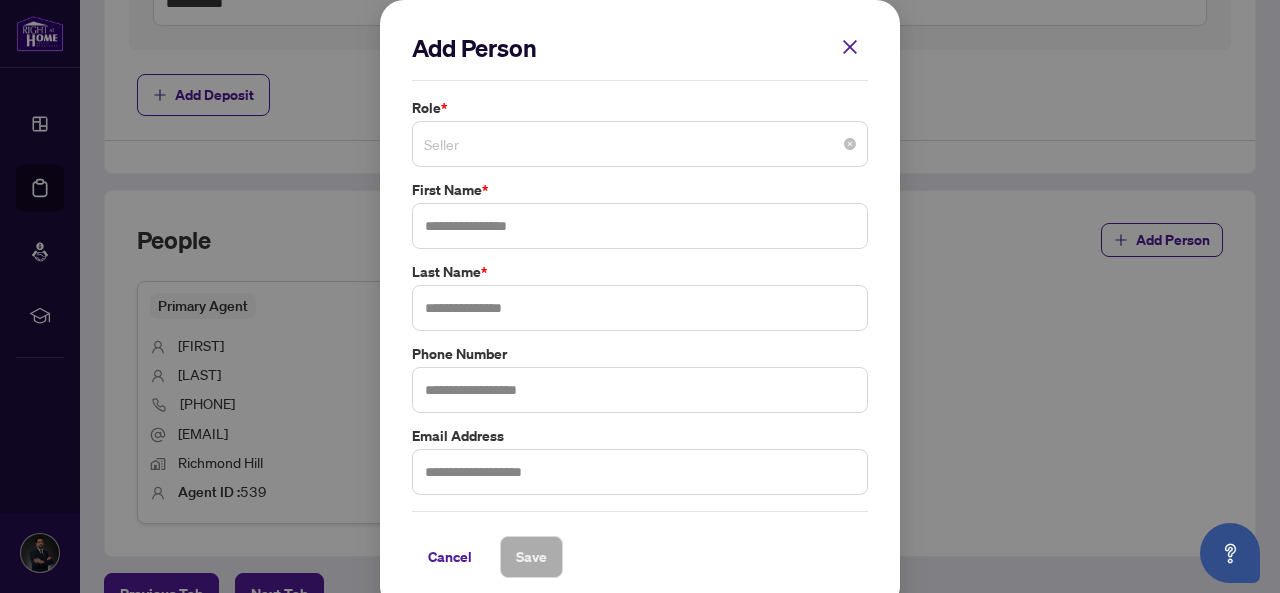 click on "Seller" at bounding box center (640, 144) 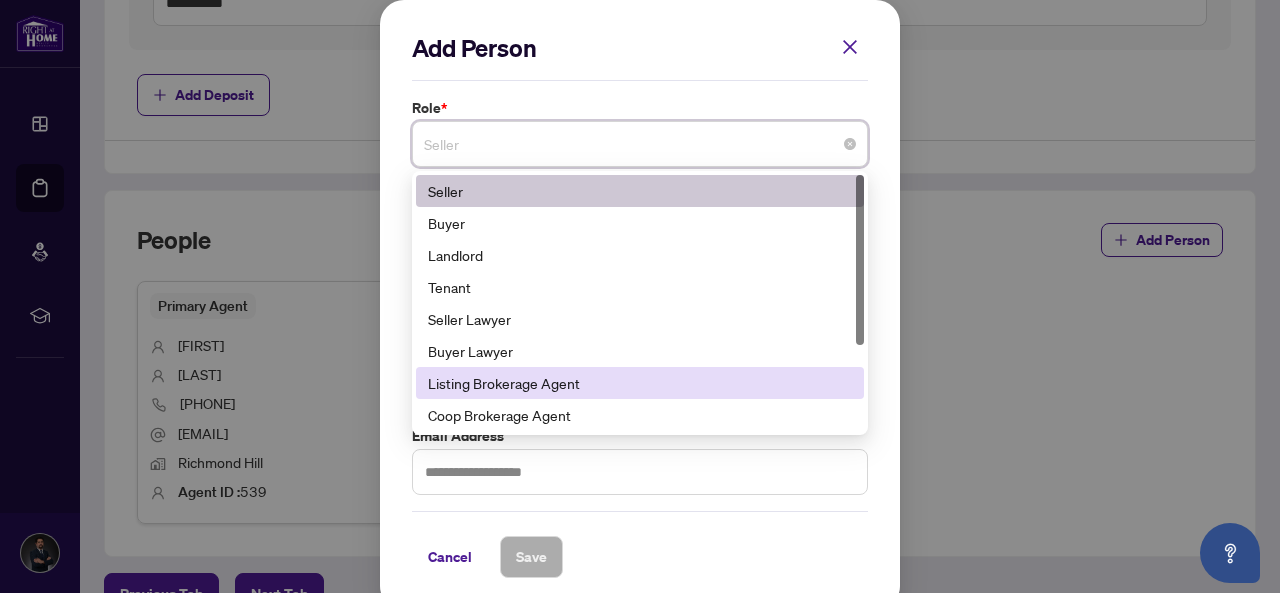 click on "Listing Brokerage Agent" at bounding box center (640, 383) 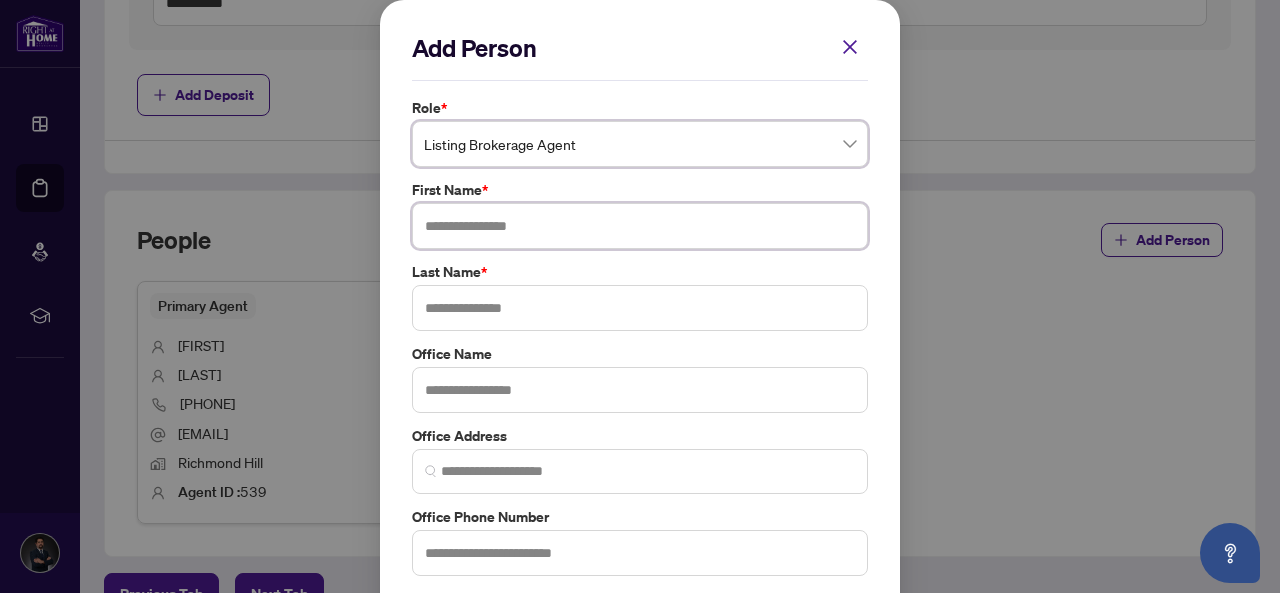 click at bounding box center [640, 226] 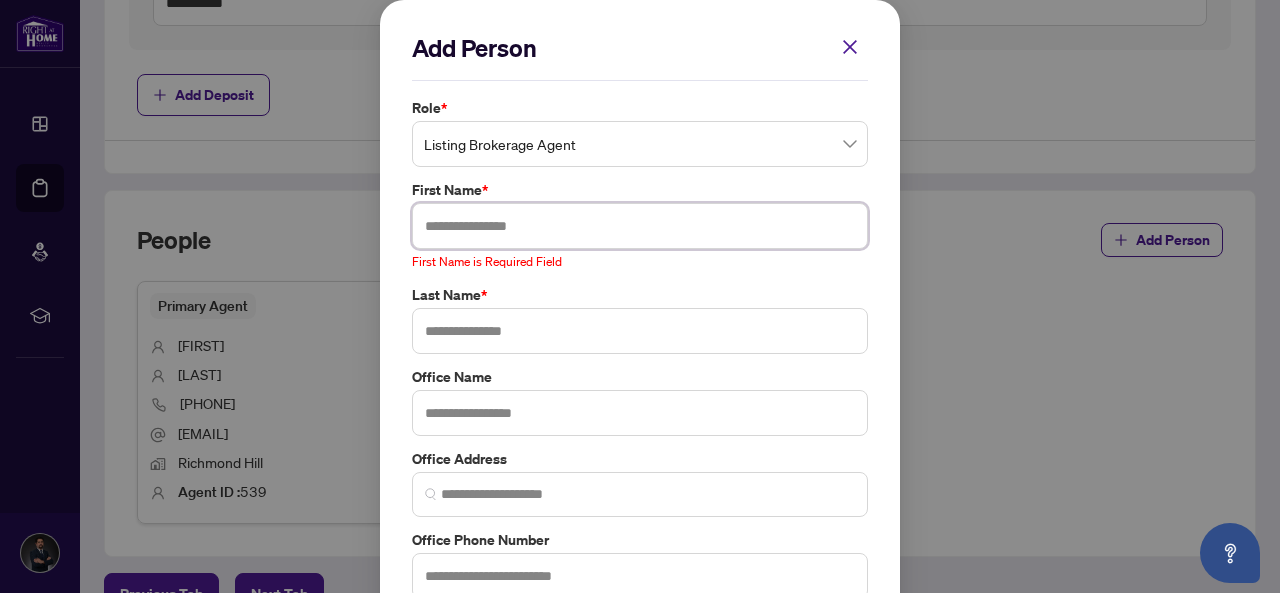 paste on "**********" 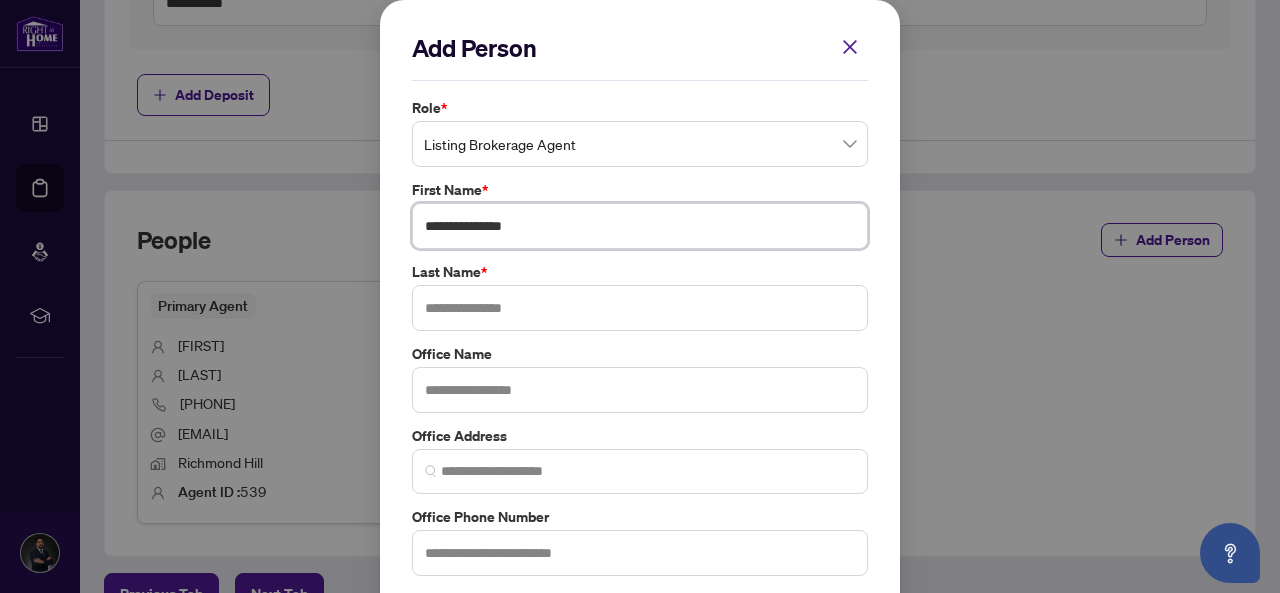 type on "**********" 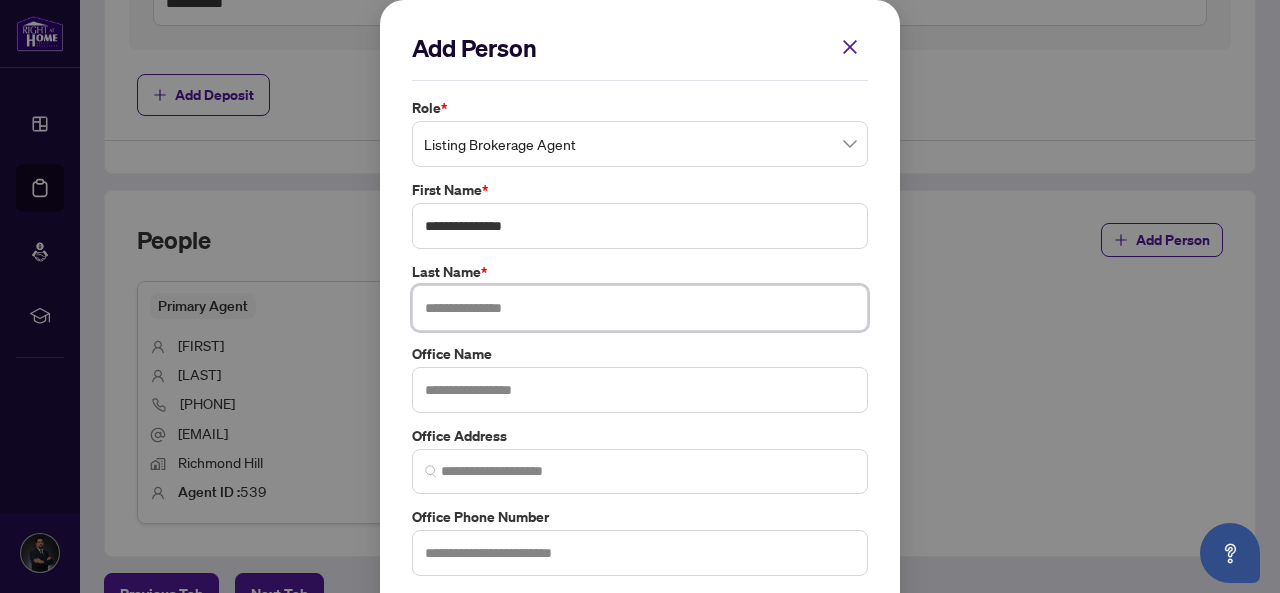 click at bounding box center (640, 308) 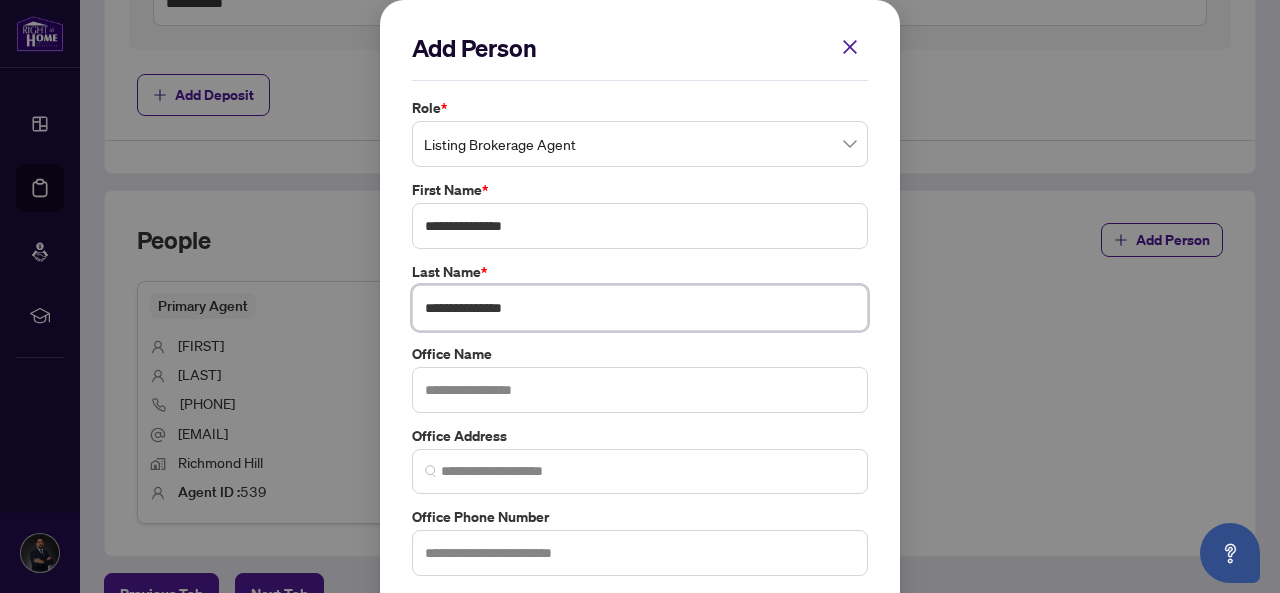 type on "**********" 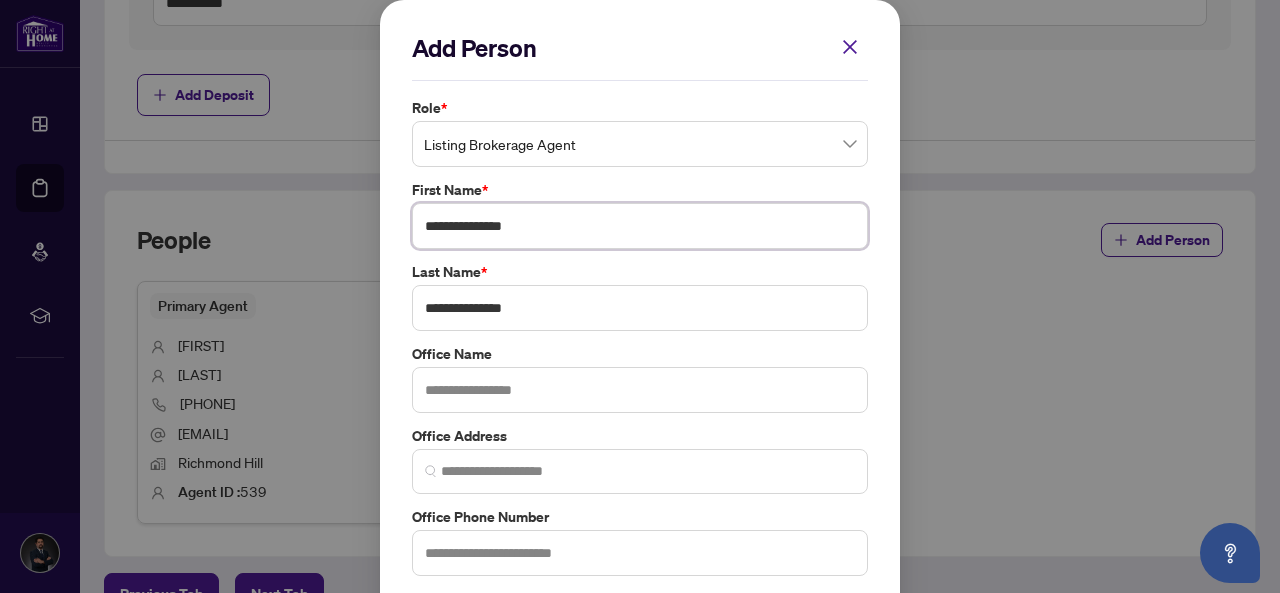 drag, startPoint x: 486, startPoint y: 223, endPoint x: 544, endPoint y: 223, distance: 58 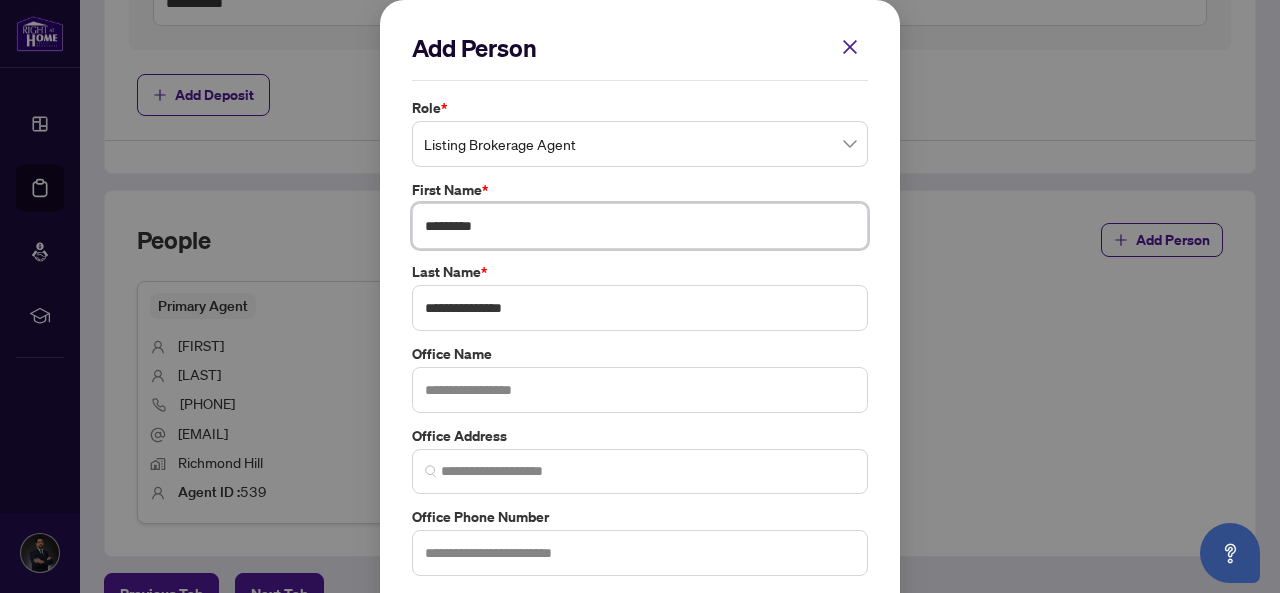 type on "********" 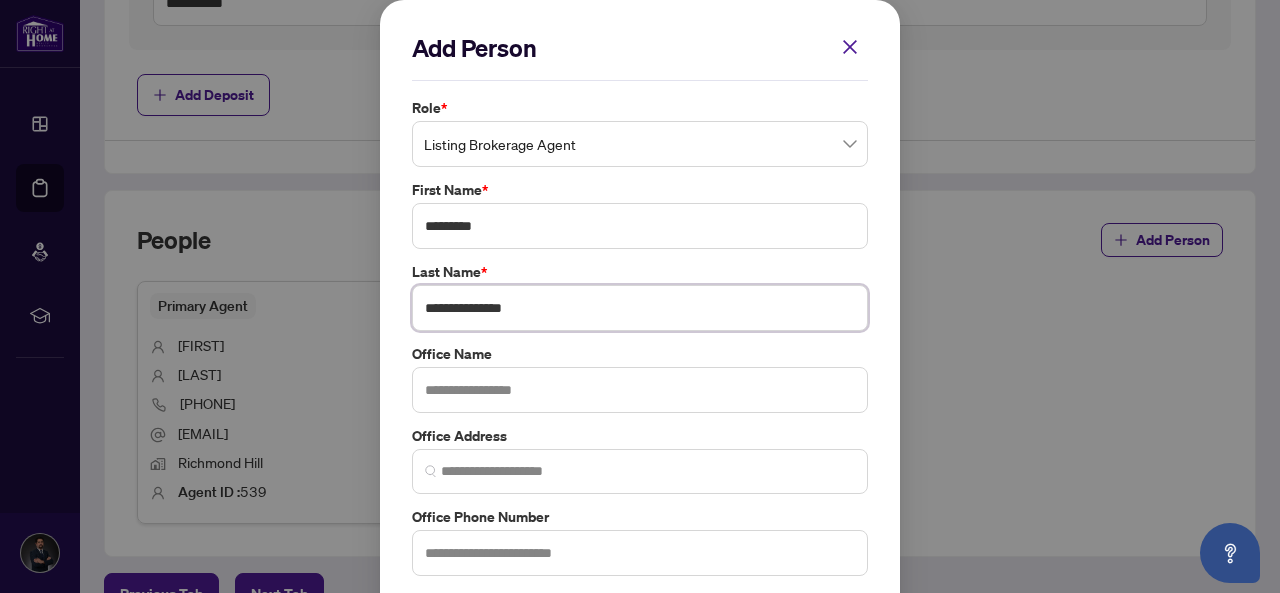 drag, startPoint x: 482, startPoint y: 304, endPoint x: 418, endPoint y: 313, distance: 64.629715 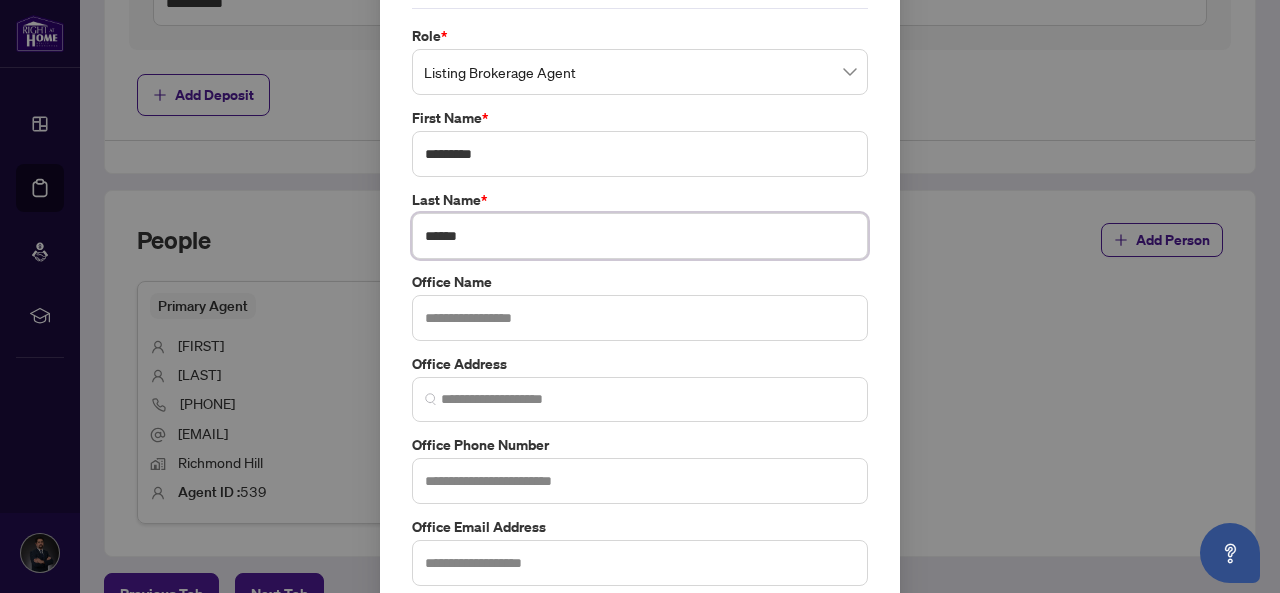scroll, scrollTop: 100, scrollLeft: 0, axis: vertical 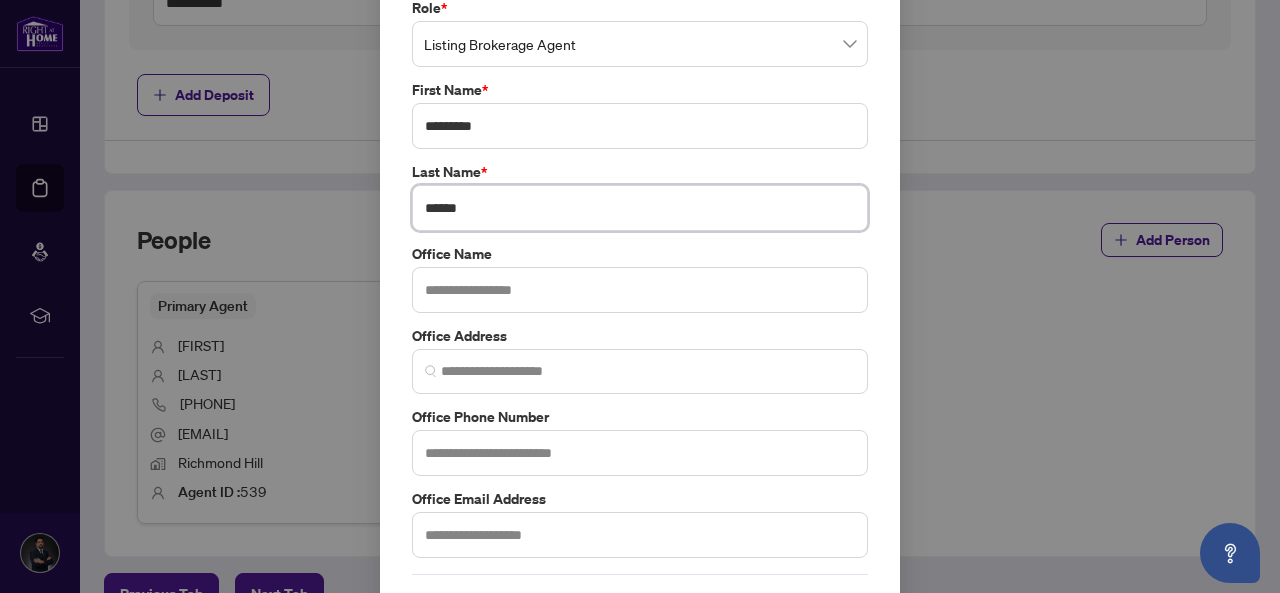 type on "******" 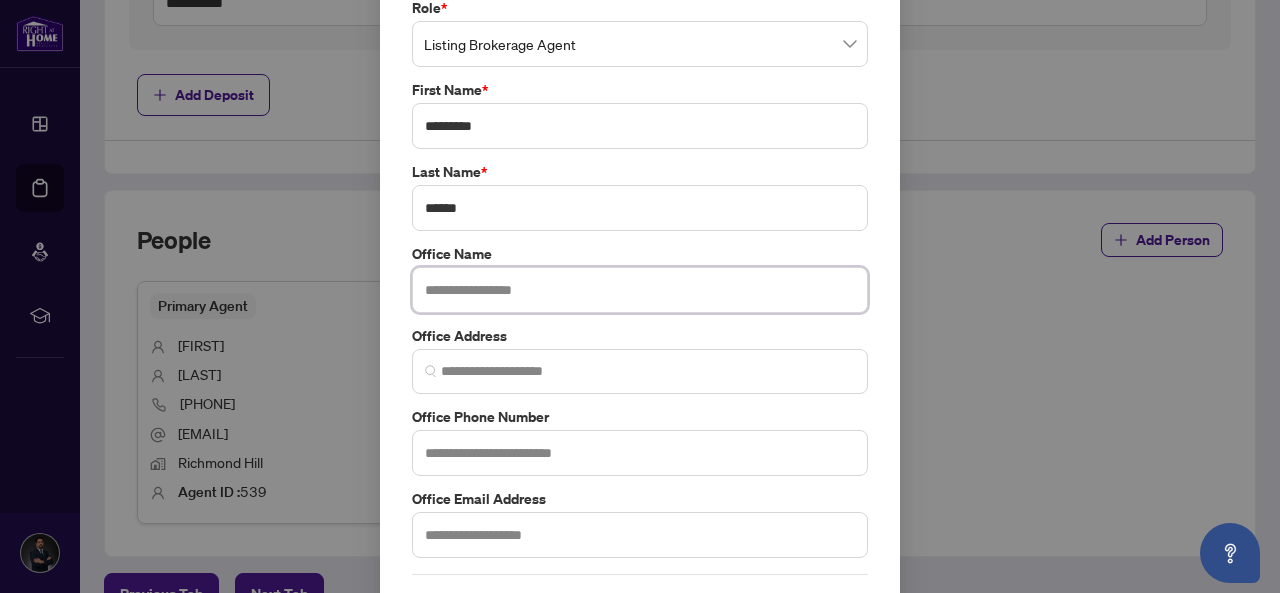 click at bounding box center [640, 290] 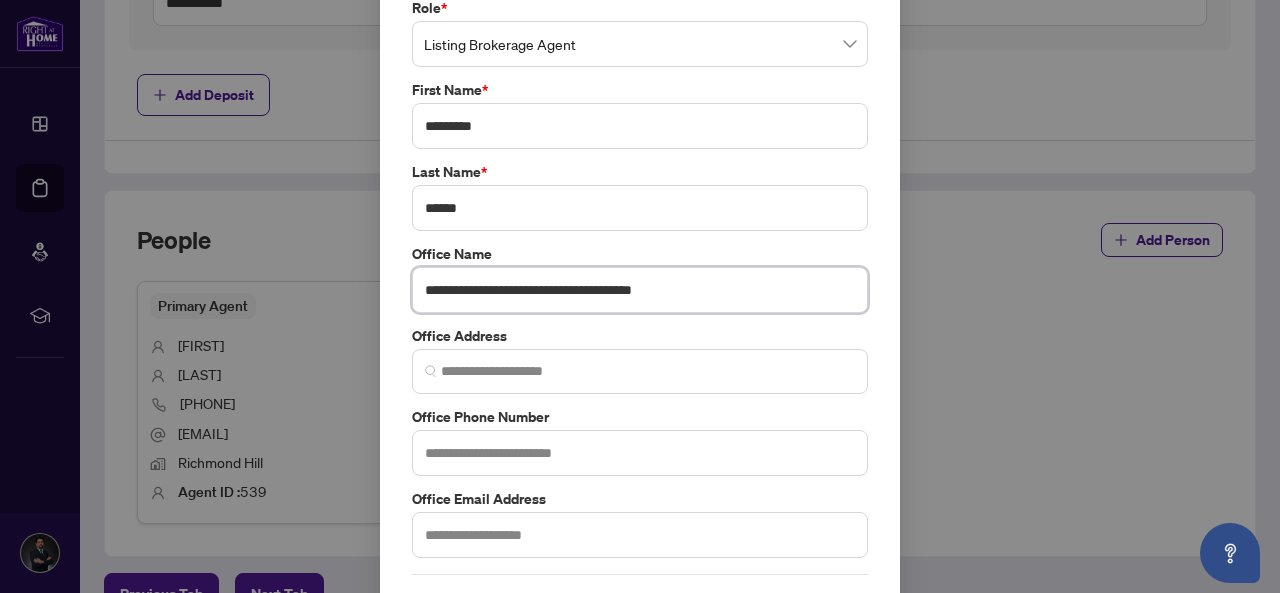 type on "**********" 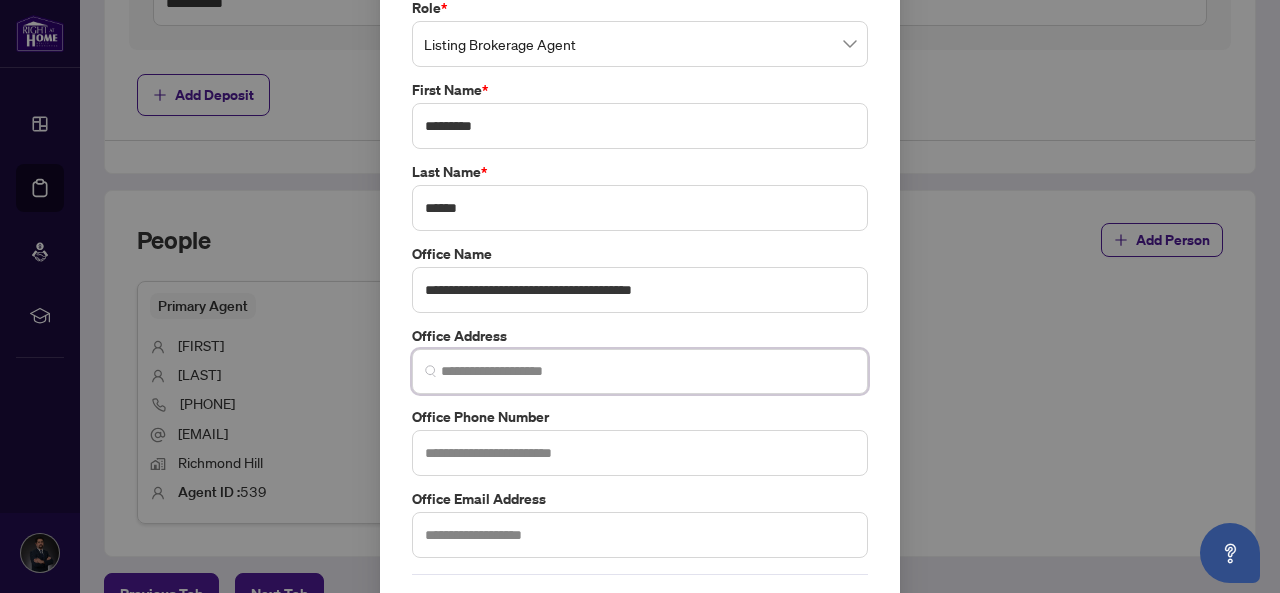 click at bounding box center [648, 371] 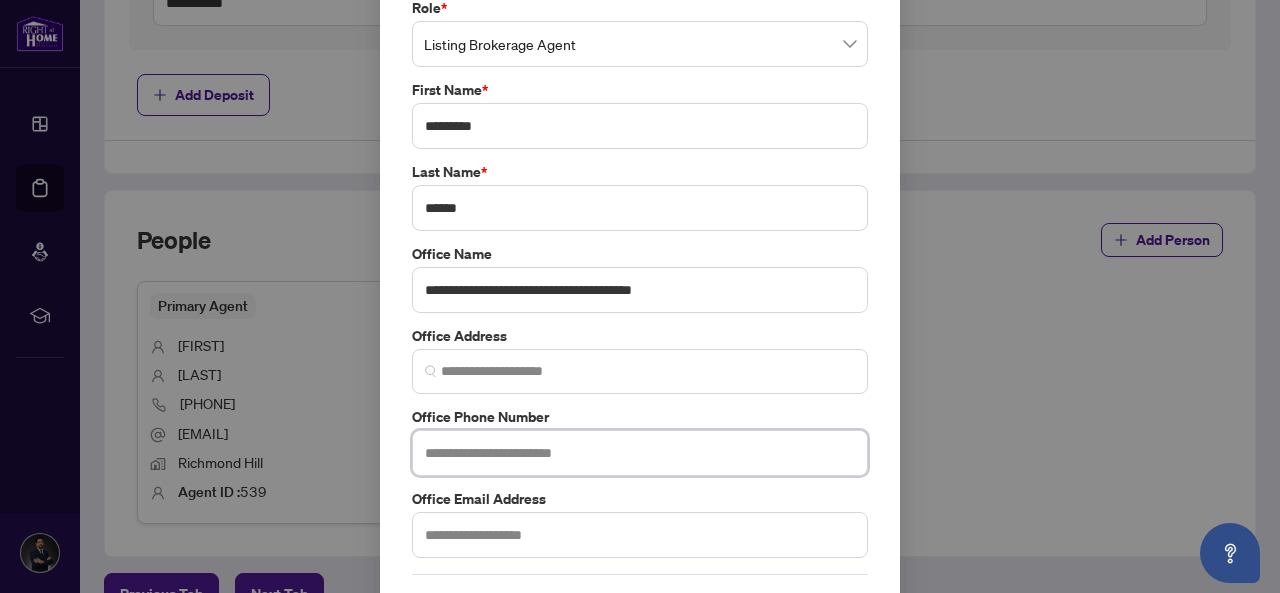 drag, startPoint x: 499, startPoint y: 448, endPoint x: 506, endPoint y: 431, distance: 18.384777 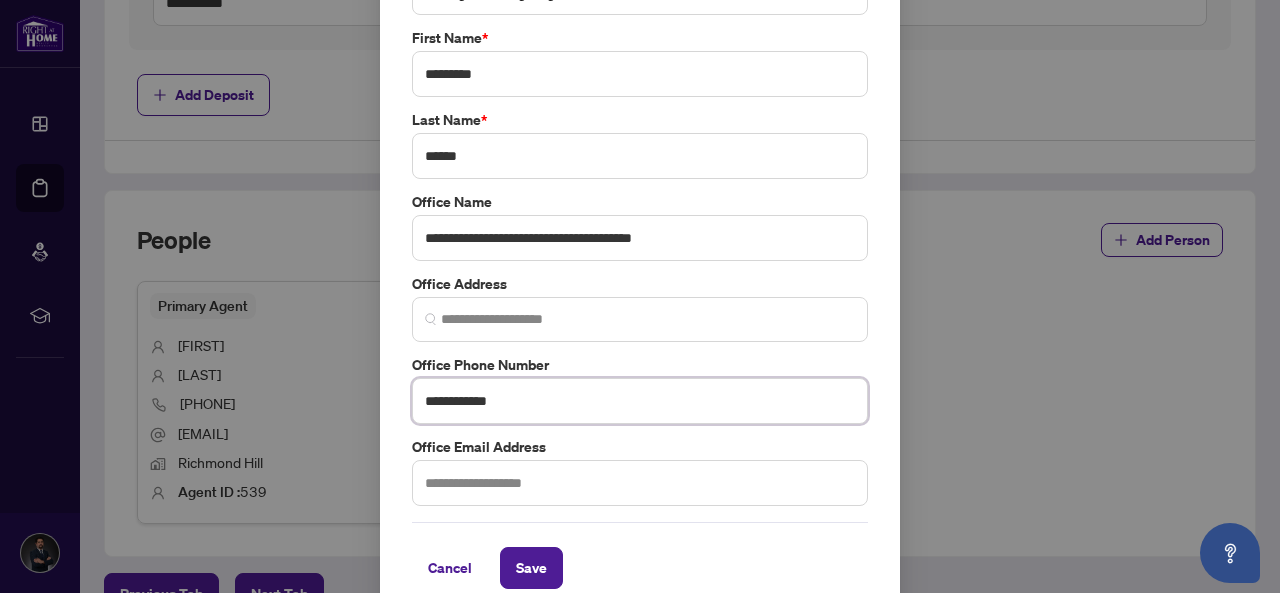 scroll, scrollTop: 174, scrollLeft: 0, axis: vertical 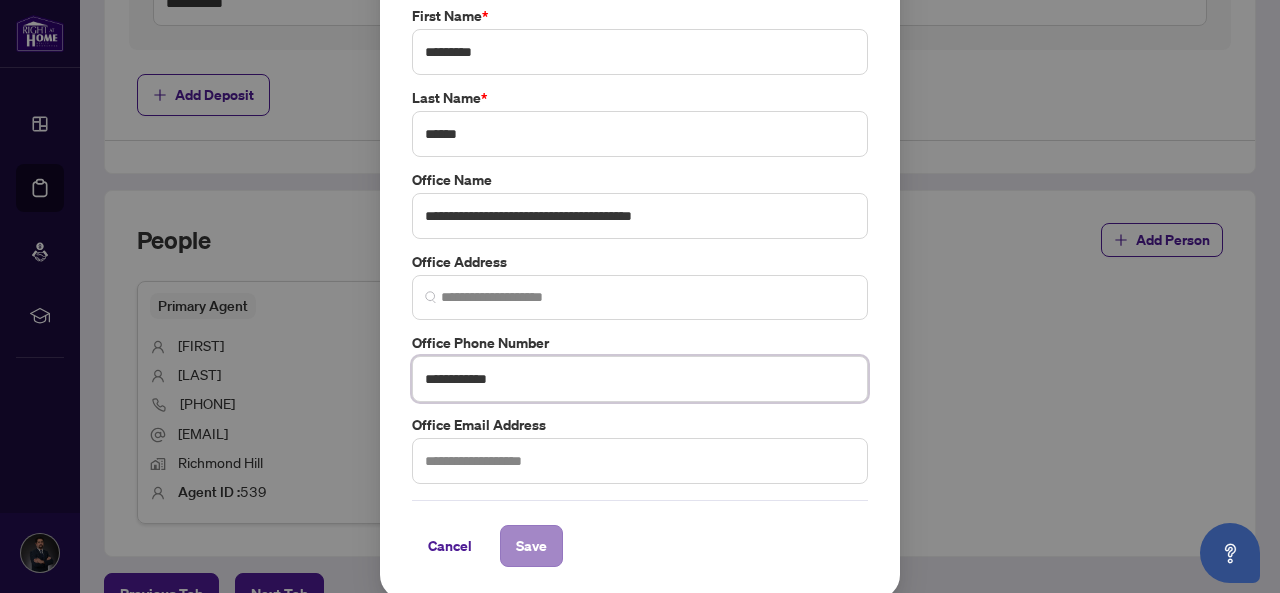 type on "**********" 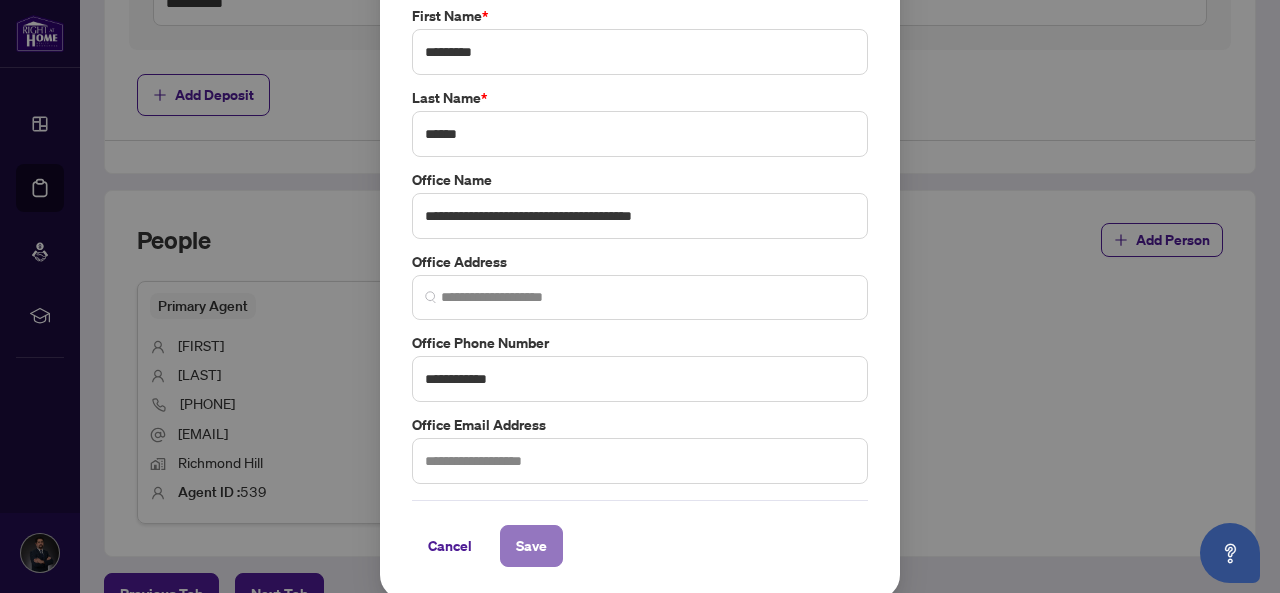 click on "Save" at bounding box center [531, 546] 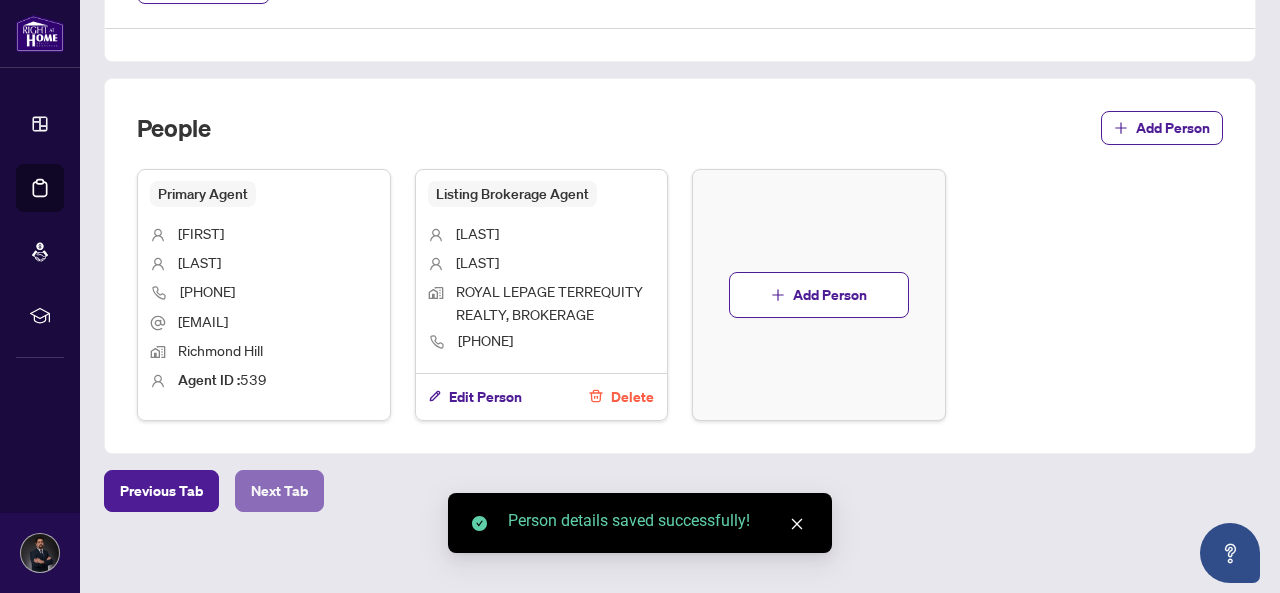 click on "Next Tab" at bounding box center (279, 491) 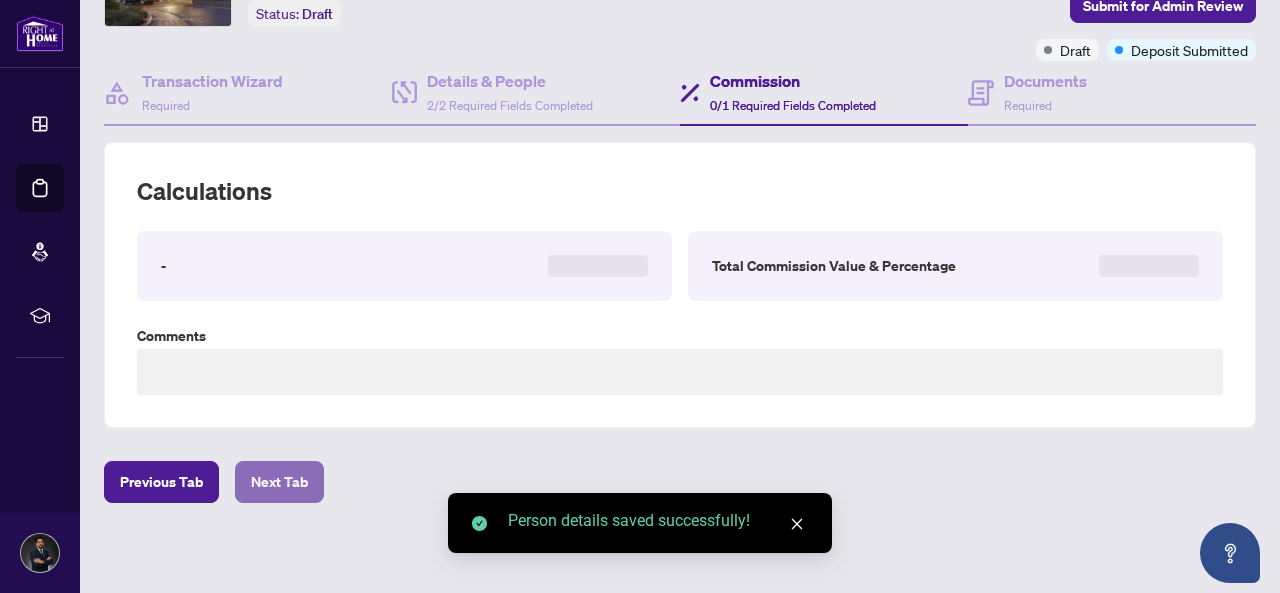 type on "**********" 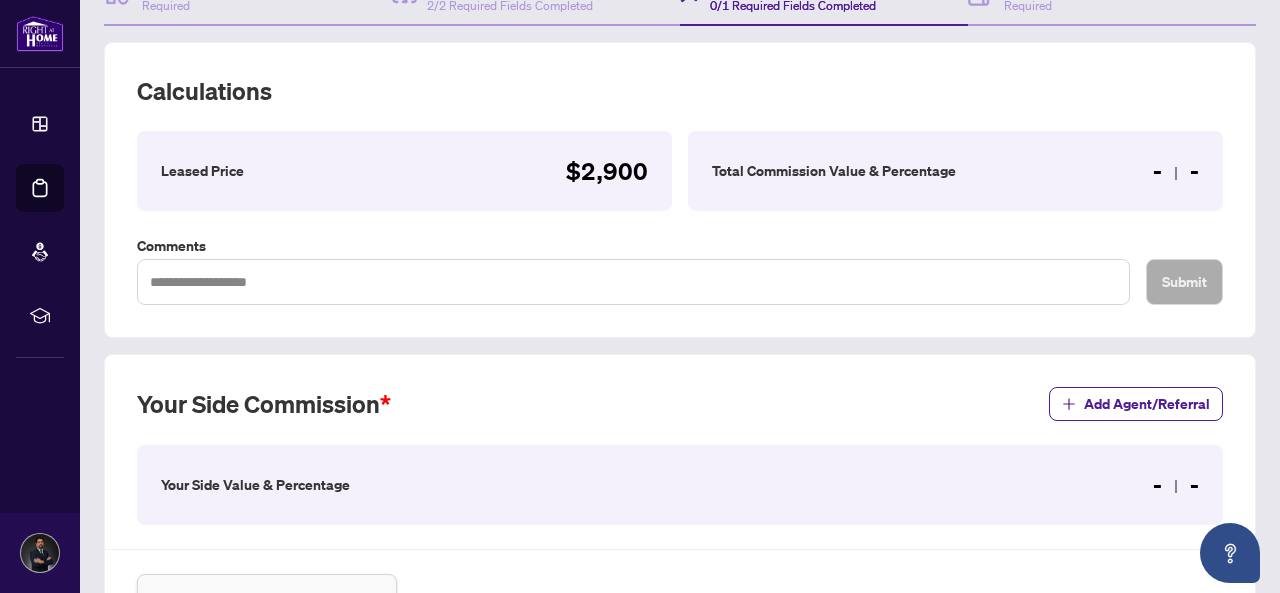 scroll, scrollTop: 191, scrollLeft: 0, axis: vertical 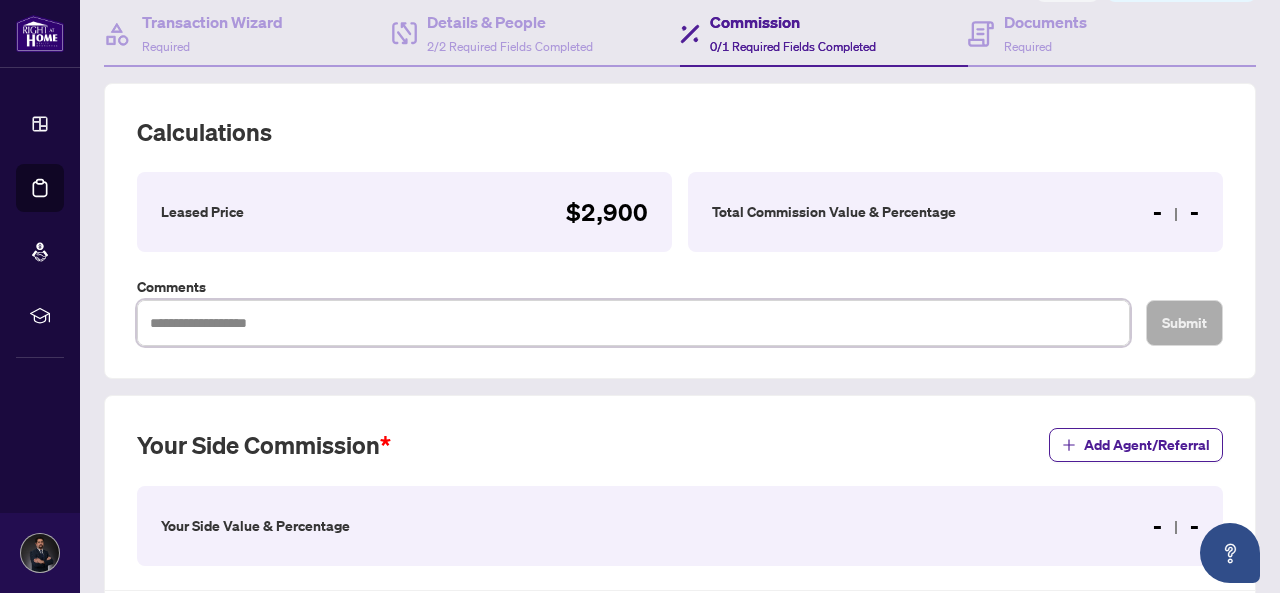 click at bounding box center [633, 322] 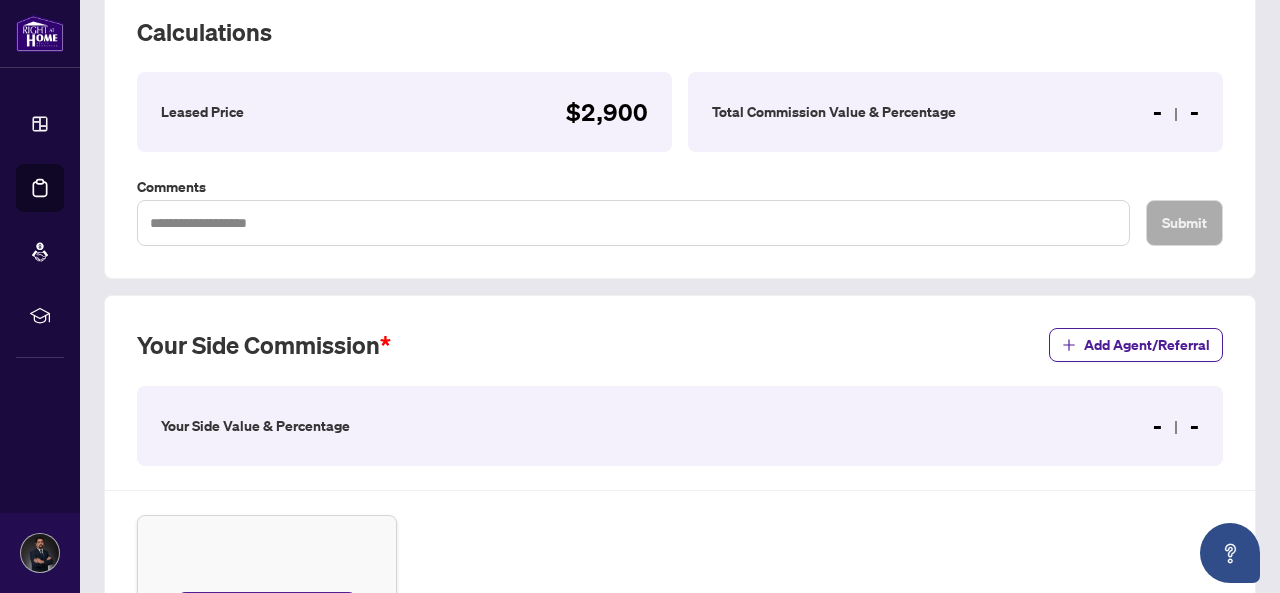 click on "Total Commission Value & Percentage -     -" at bounding box center (955, 112) 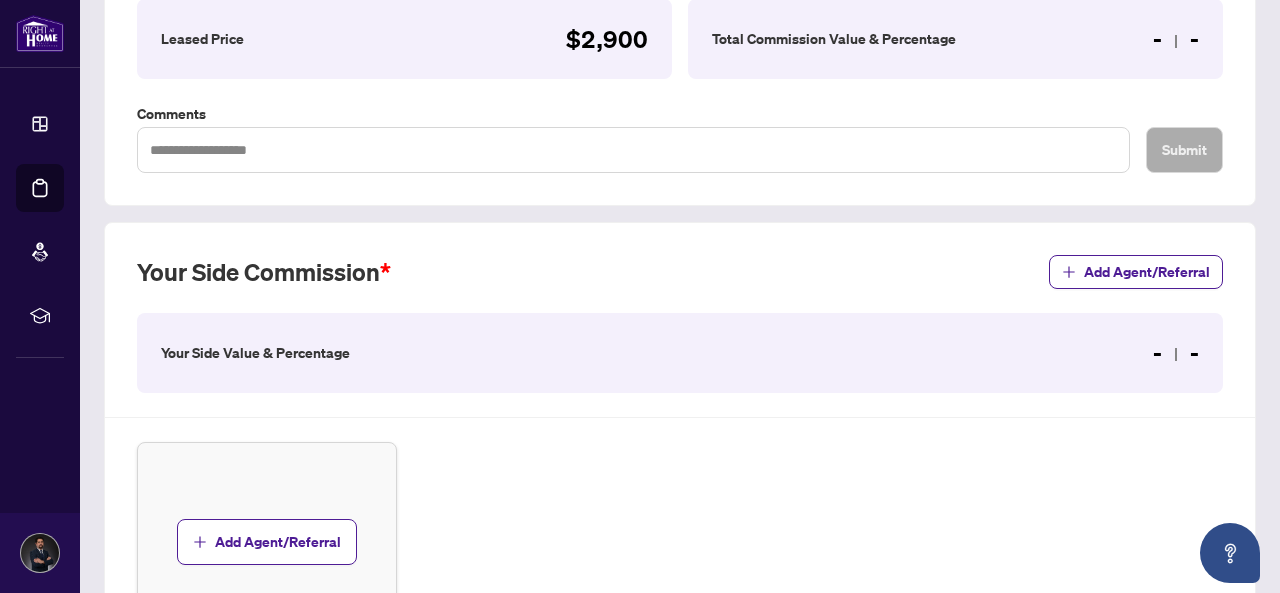 scroll, scrollTop: 391, scrollLeft: 0, axis: vertical 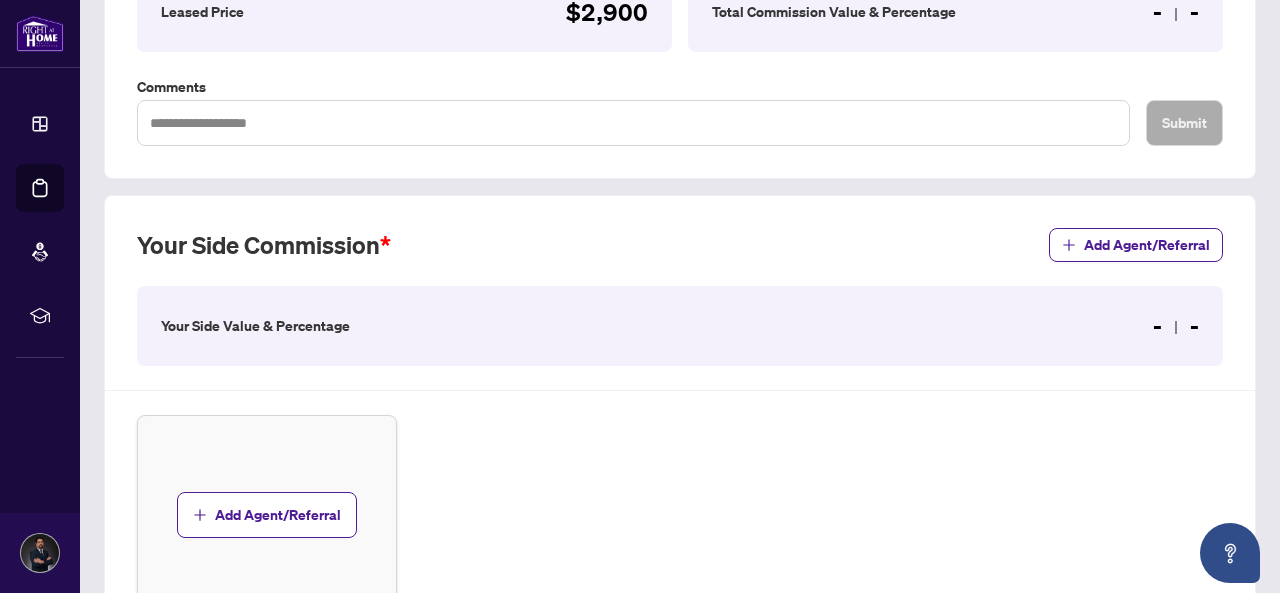 click on "Your Side Value & Percentage -     -" at bounding box center [680, 326] 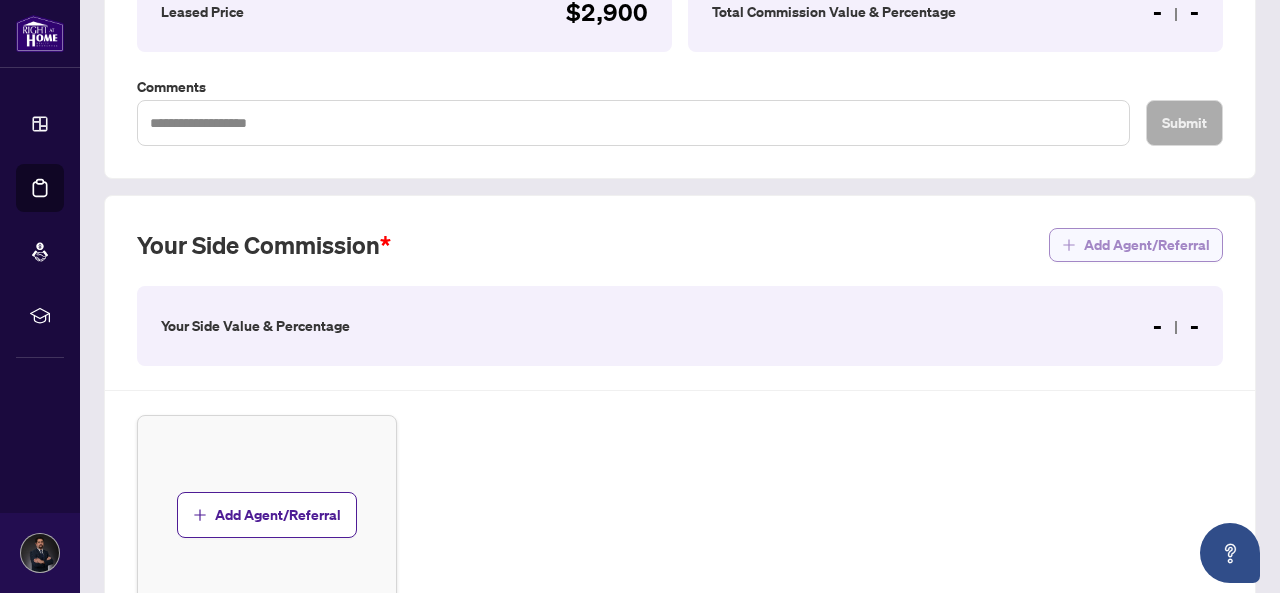 click on "Add Agent/Referral" at bounding box center (1147, 245) 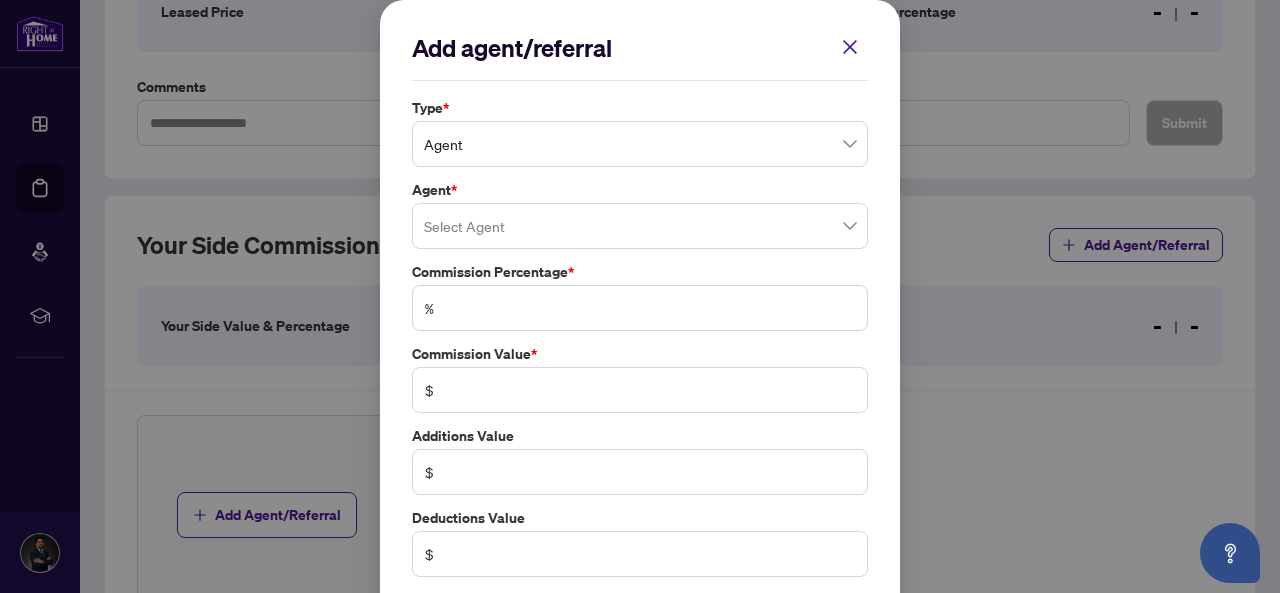 click at bounding box center (640, 226) 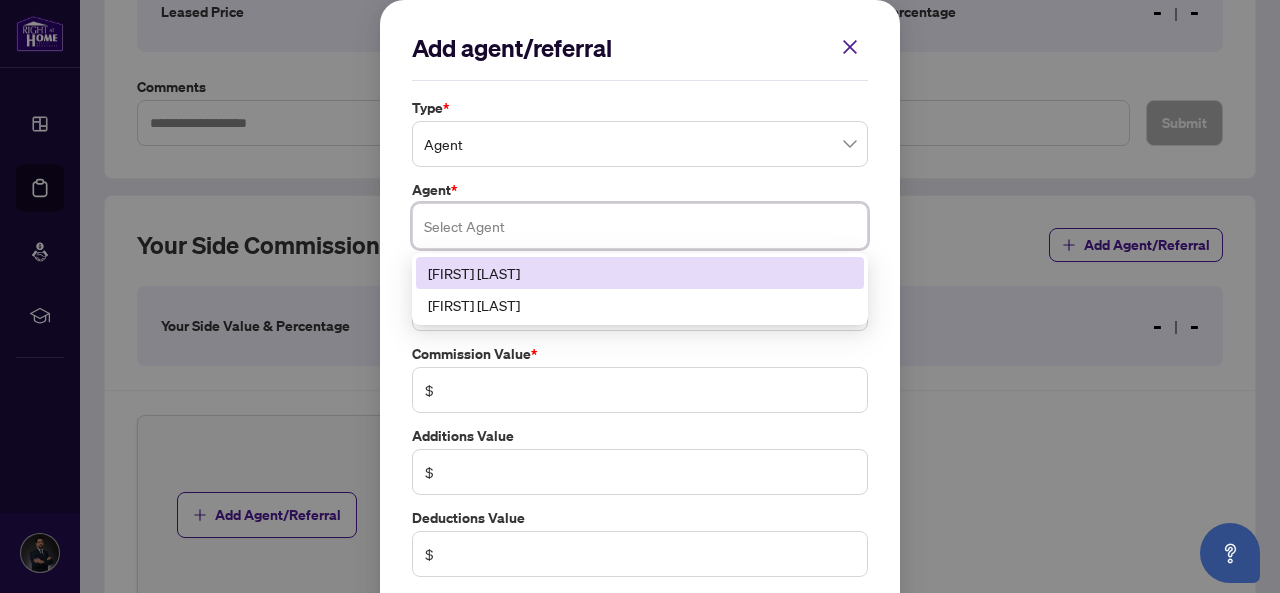 click on "[FIRST] [LAST]" at bounding box center (640, 273) 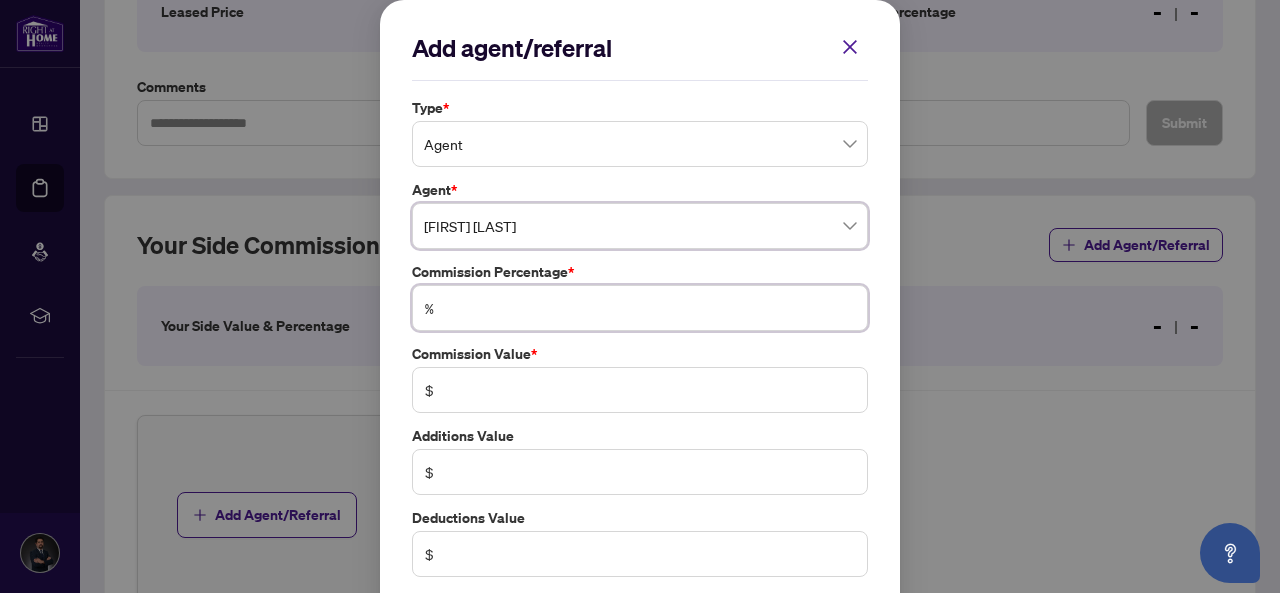 click at bounding box center [650, 308] 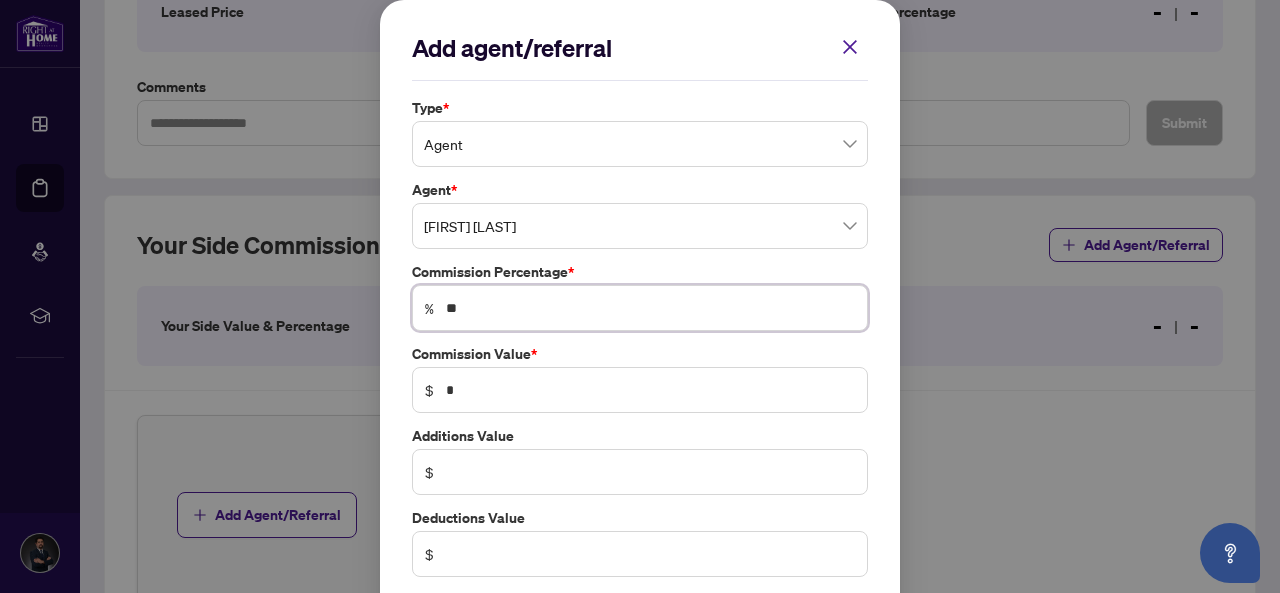 type on "**" 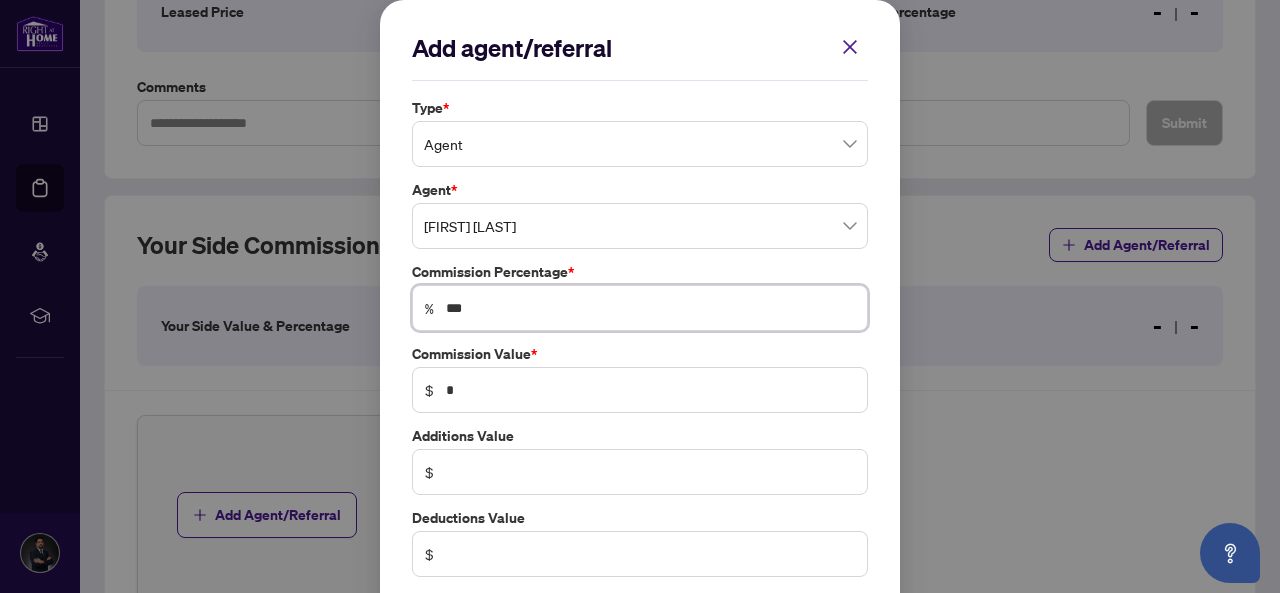 type on "****" 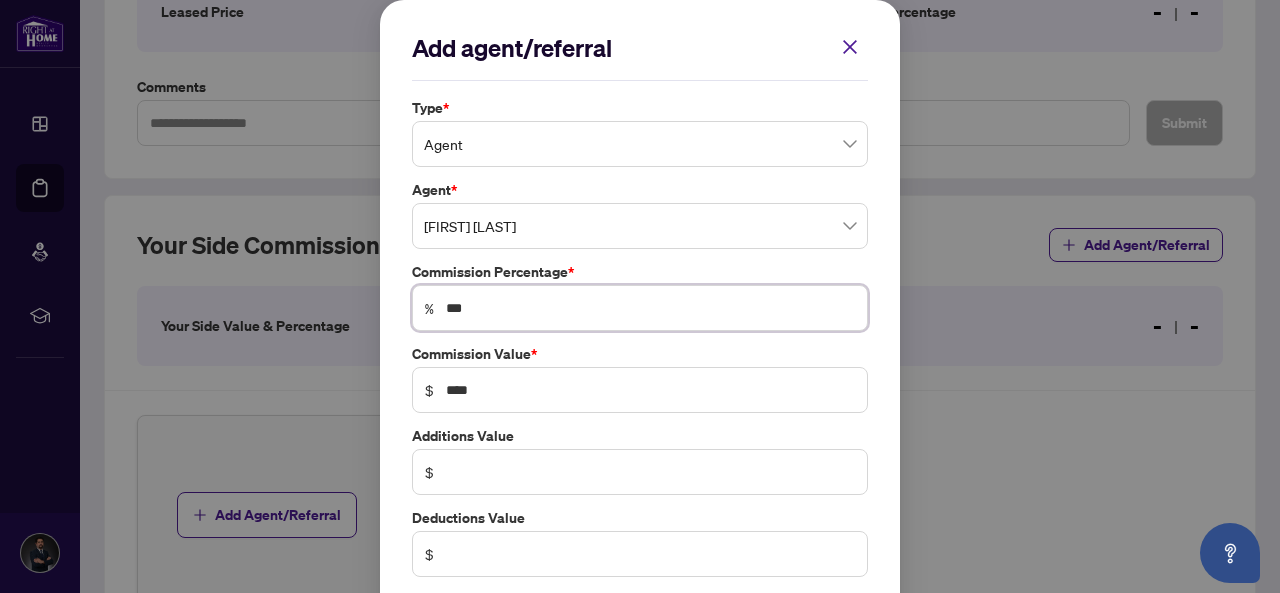 type on "**" 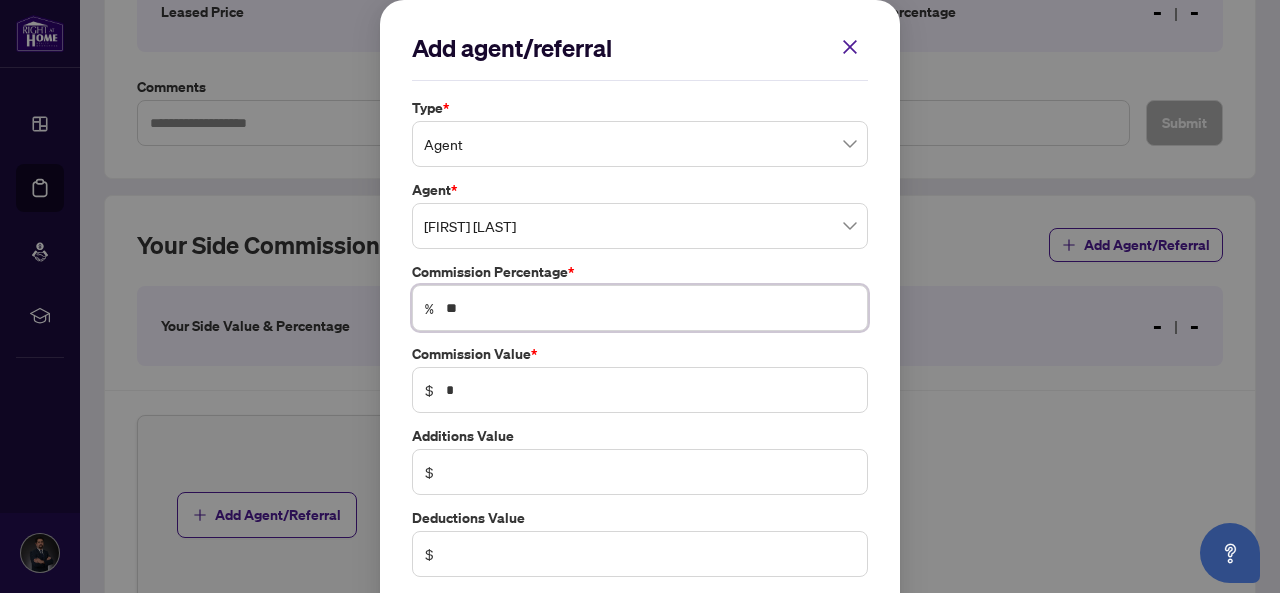 type on "*" 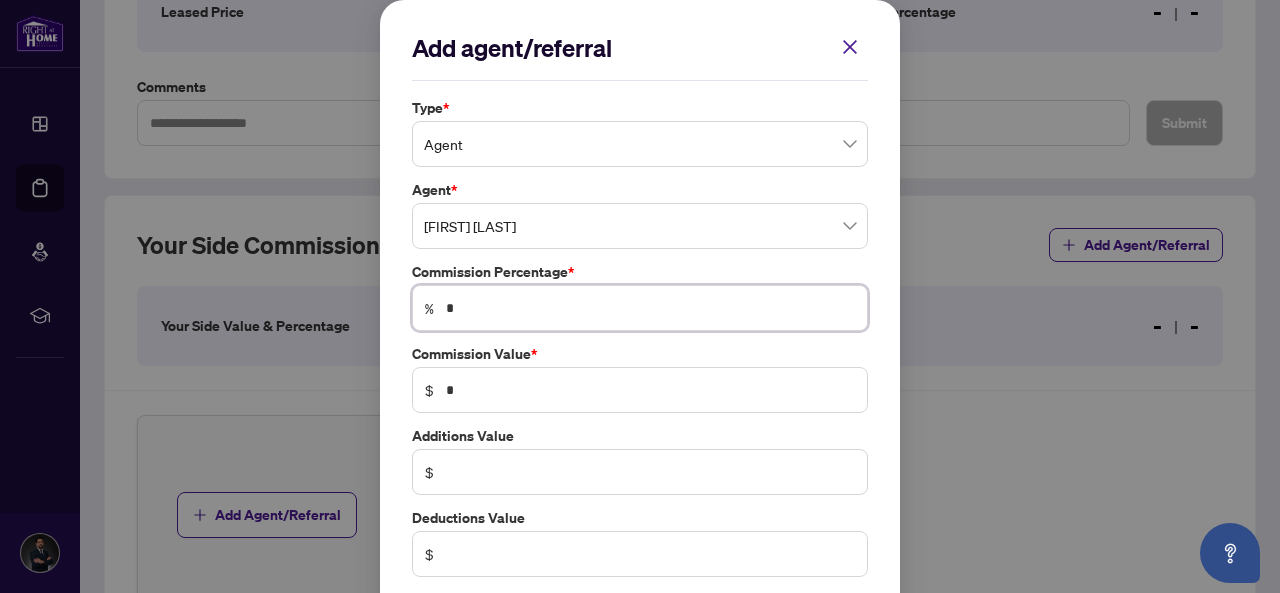 type 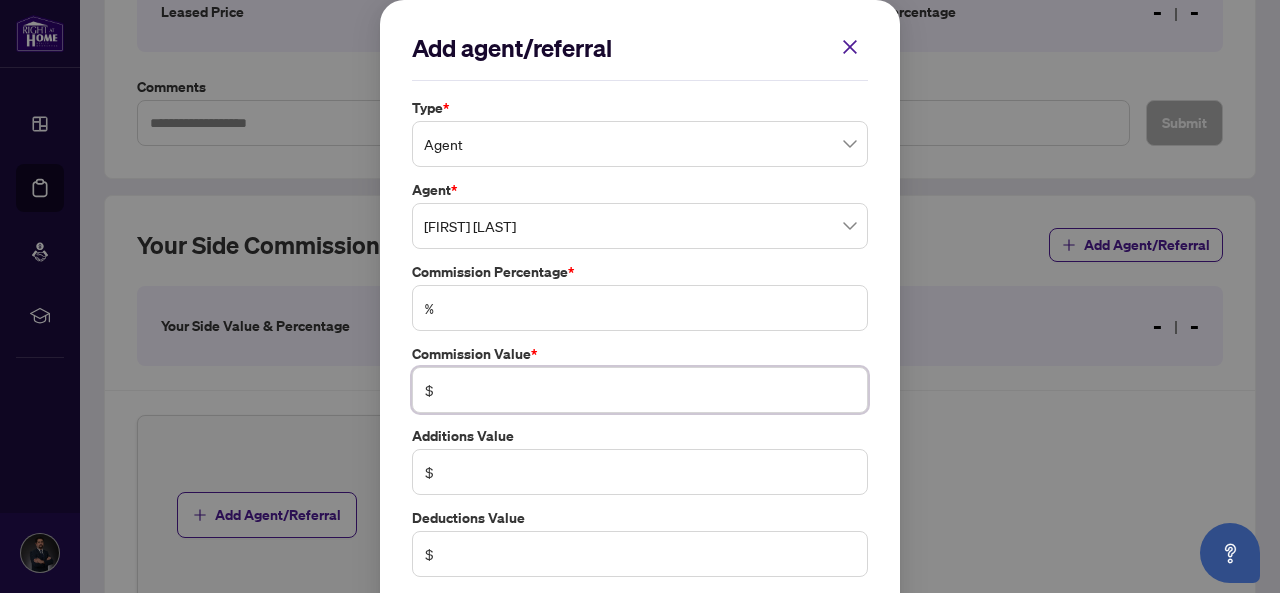 click on "$" at bounding box center (640, 390) 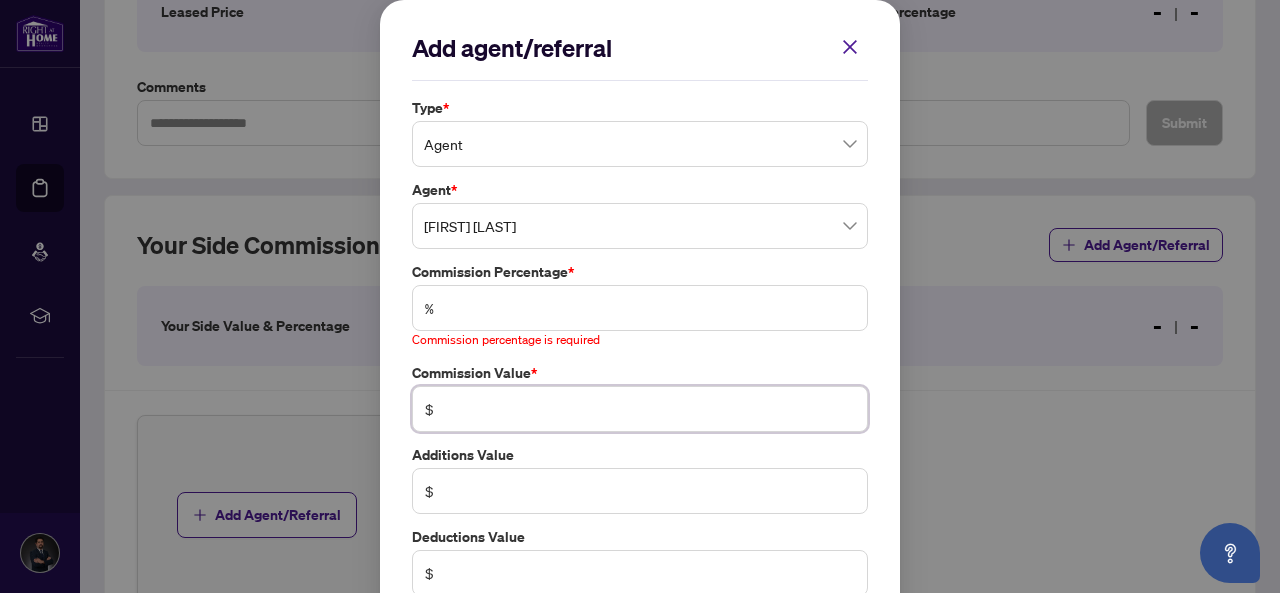 type on "******" 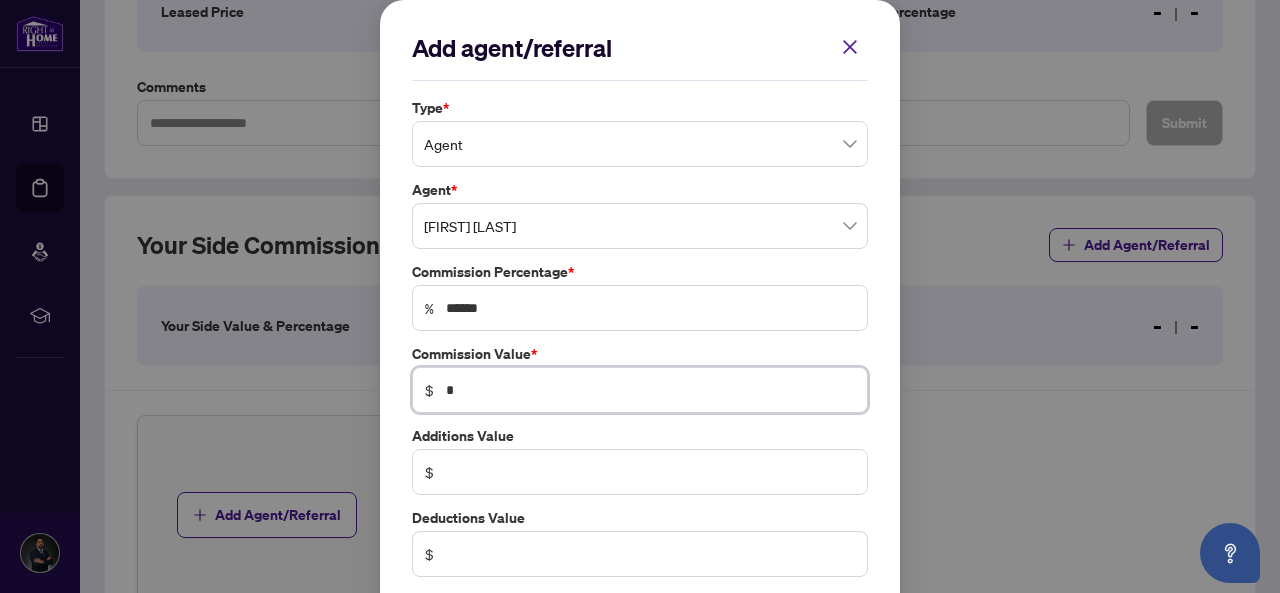 type on "******" 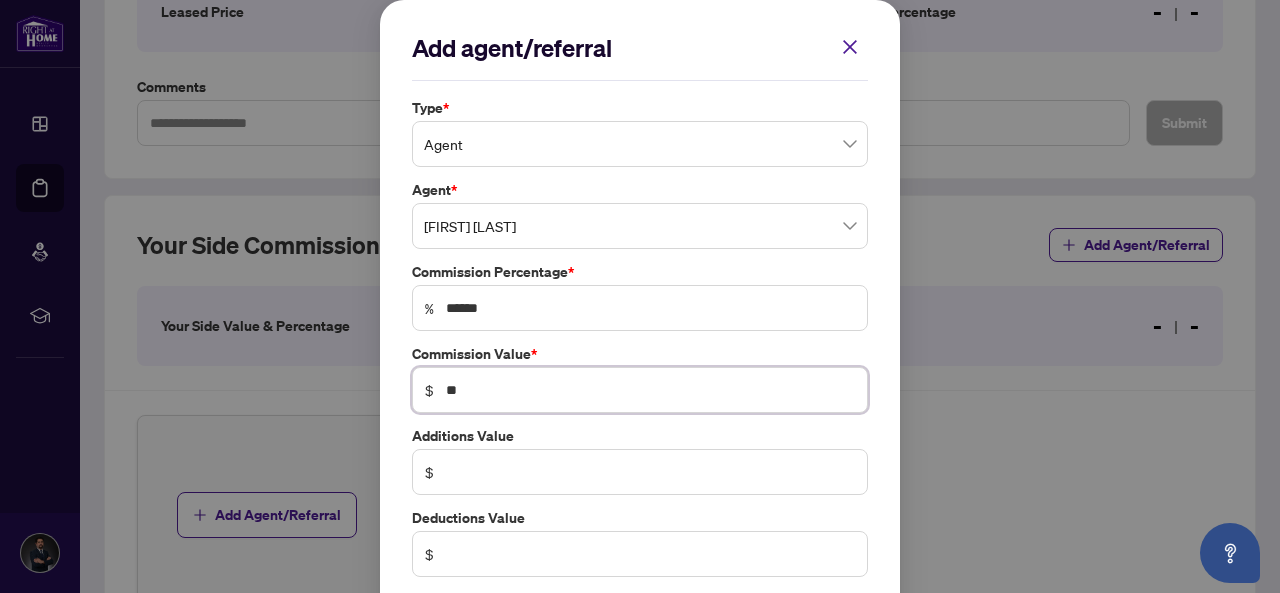type on "*" 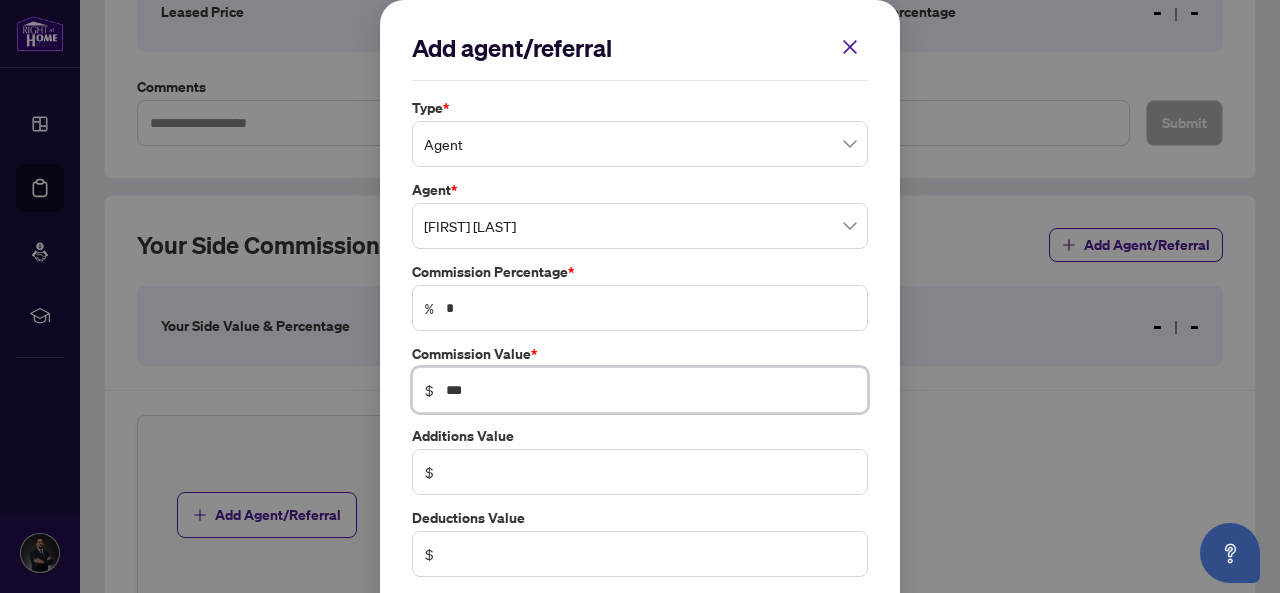 type on "**" 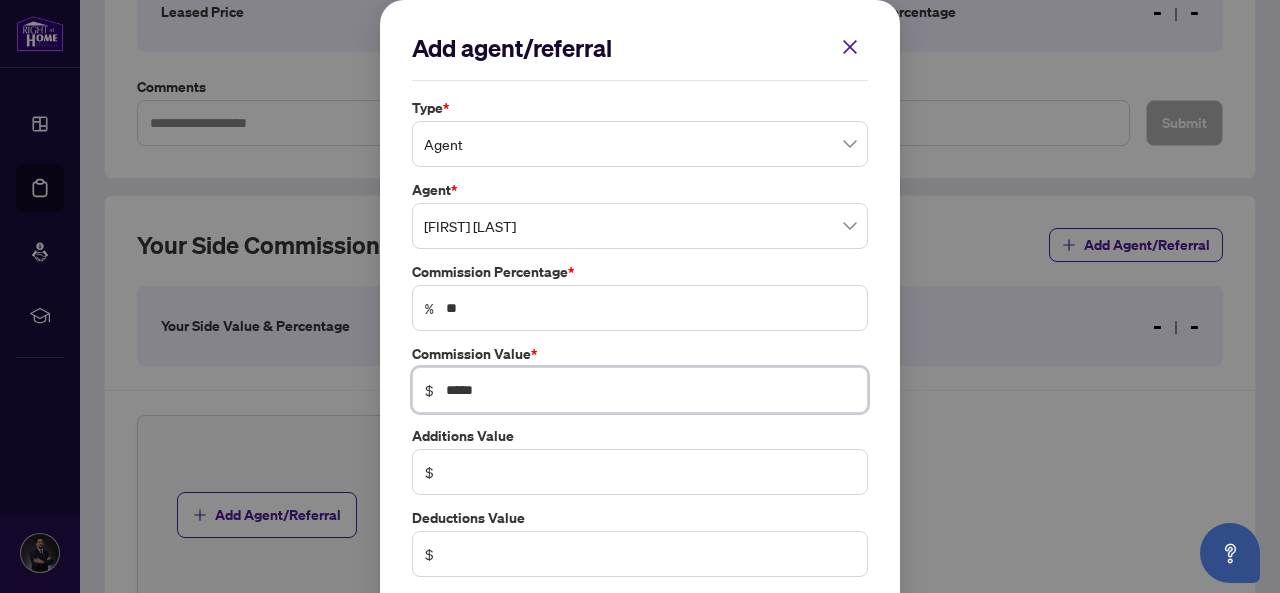 type on "*****" 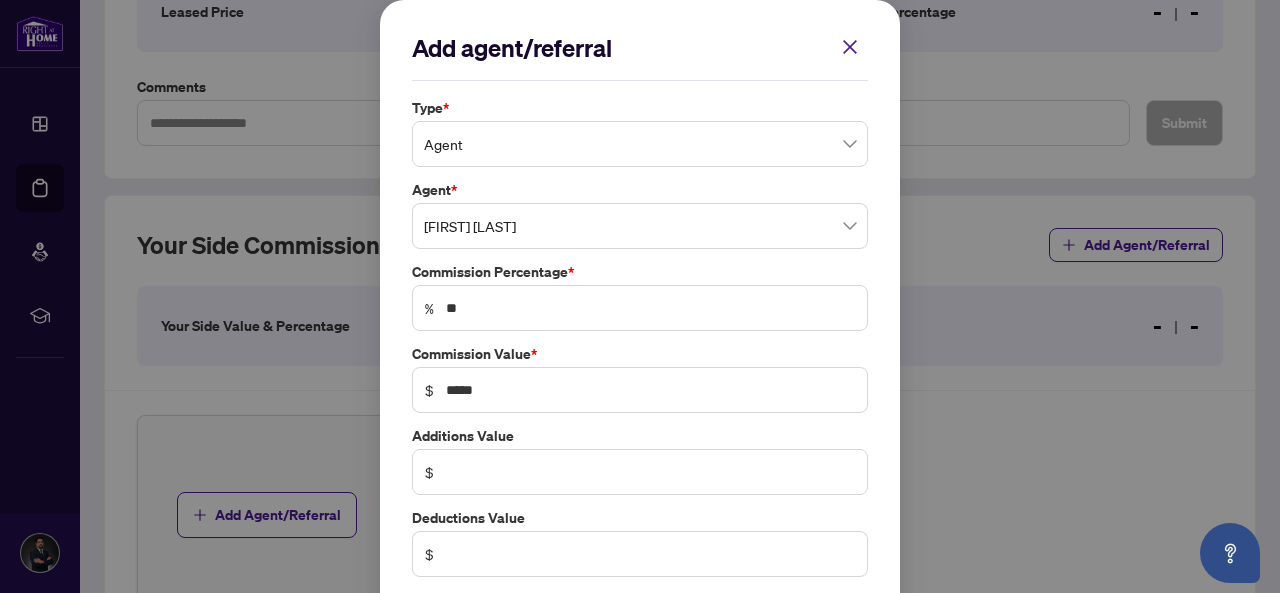 click on "Add agent/referral Type * Agent Agent * [FIRST] [LAST] [NUMBER] [NUMBER] [FIRST] [LAST] [LAST]  [LAST] Commission Percentage * % ** Commission Value * $ ***** Additions Value $ Deductions Value $ Cancel Save Cancel OK" at bounding box center [640, 296] 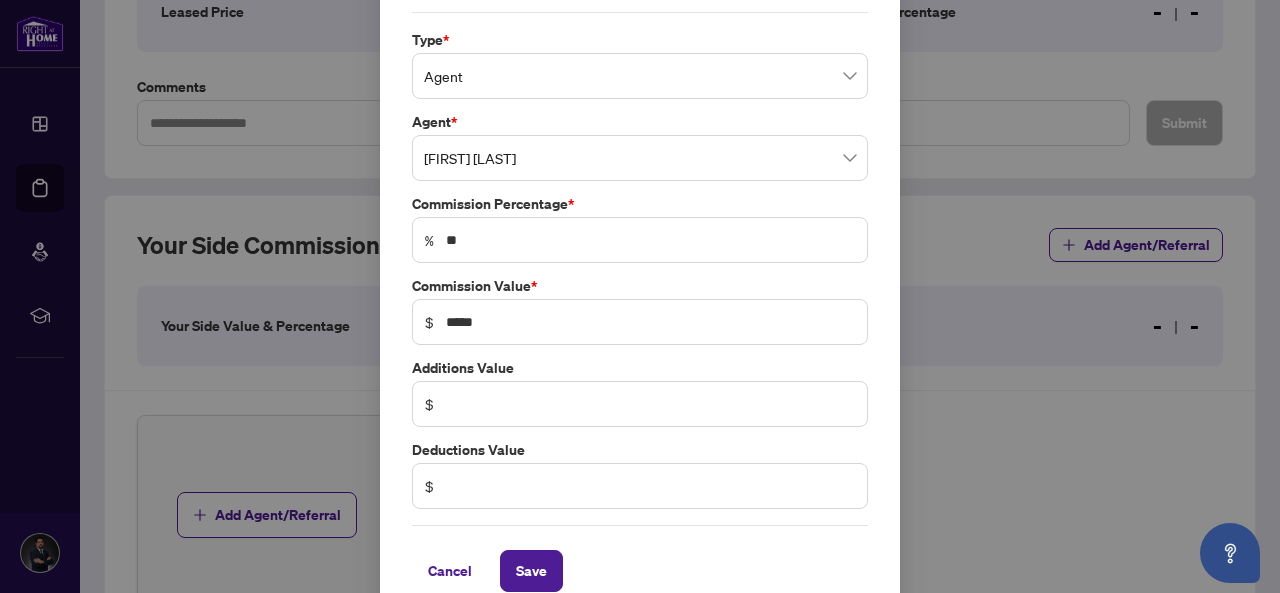 scroll, scrollTop: 94, scrollLeft: 0, axis: vertical 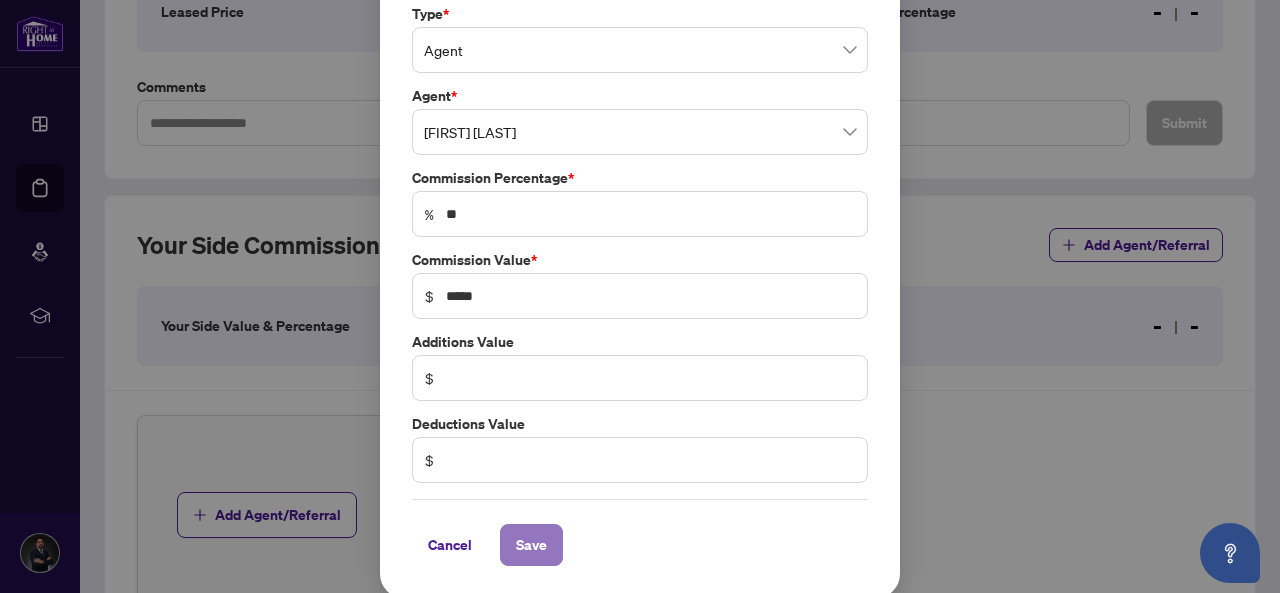 click on "Save" at bounding box center (531, 545) 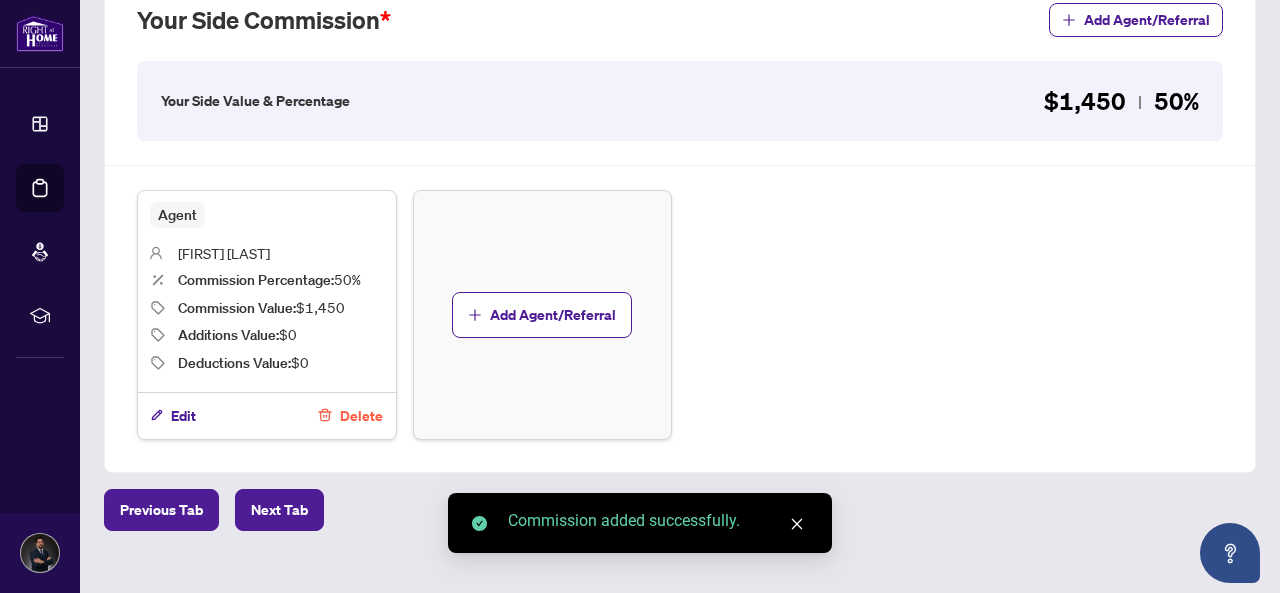 scroll, scrollTop: 634, scrollLeft: 0, axis: vertical 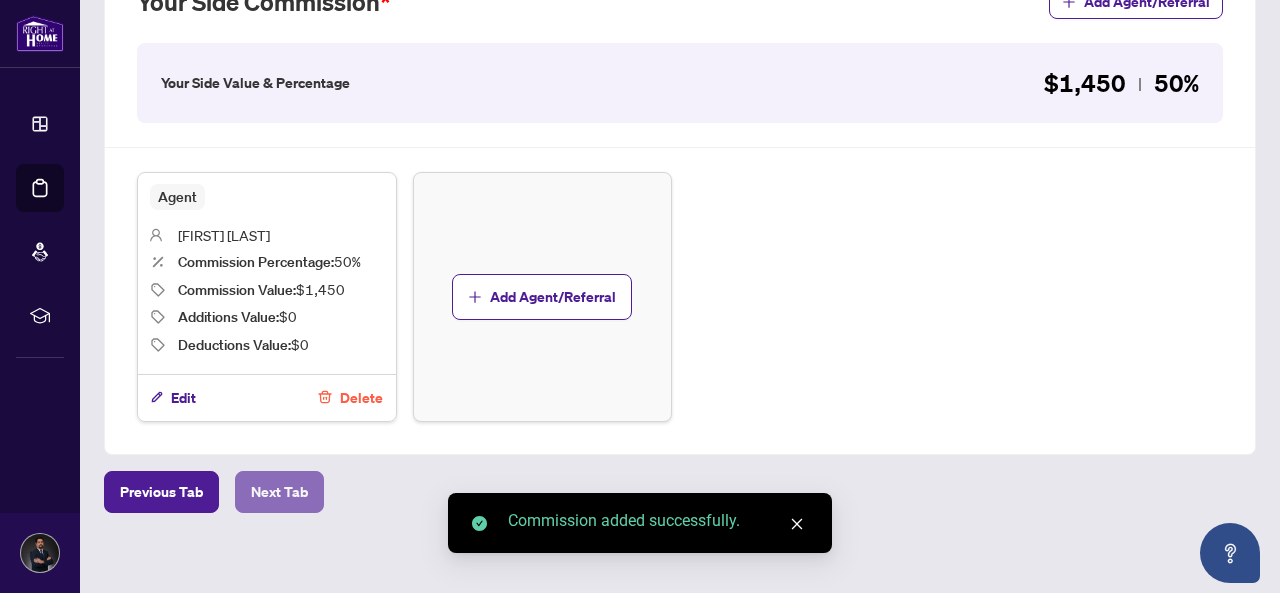click on "Next Tab" at bounding box center [279, 492] 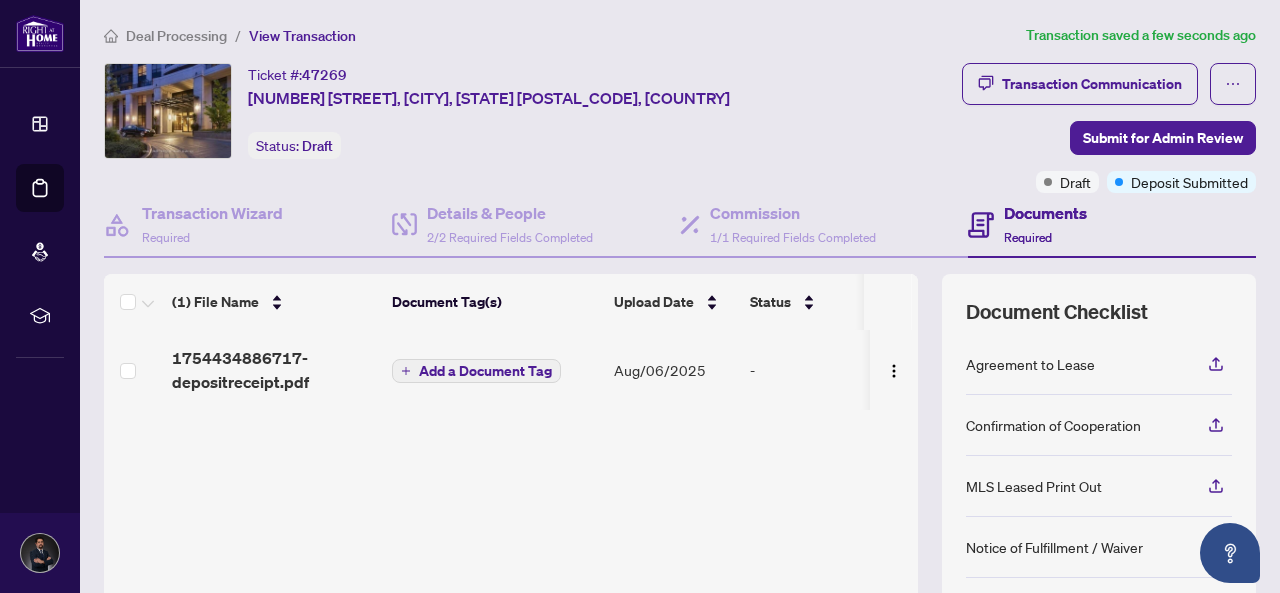 scroll, scrollTop: 100, scrollLeft: 0, axis: vertical 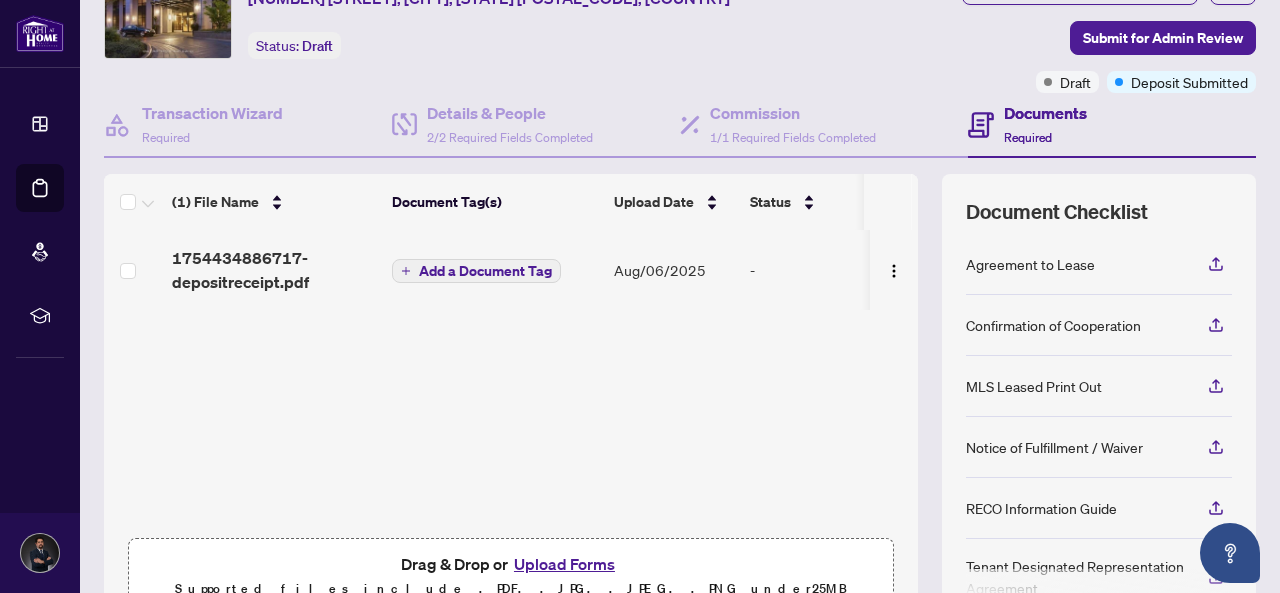 click on "Confirmation of Cooperation" at bounding box center (1053, 325) 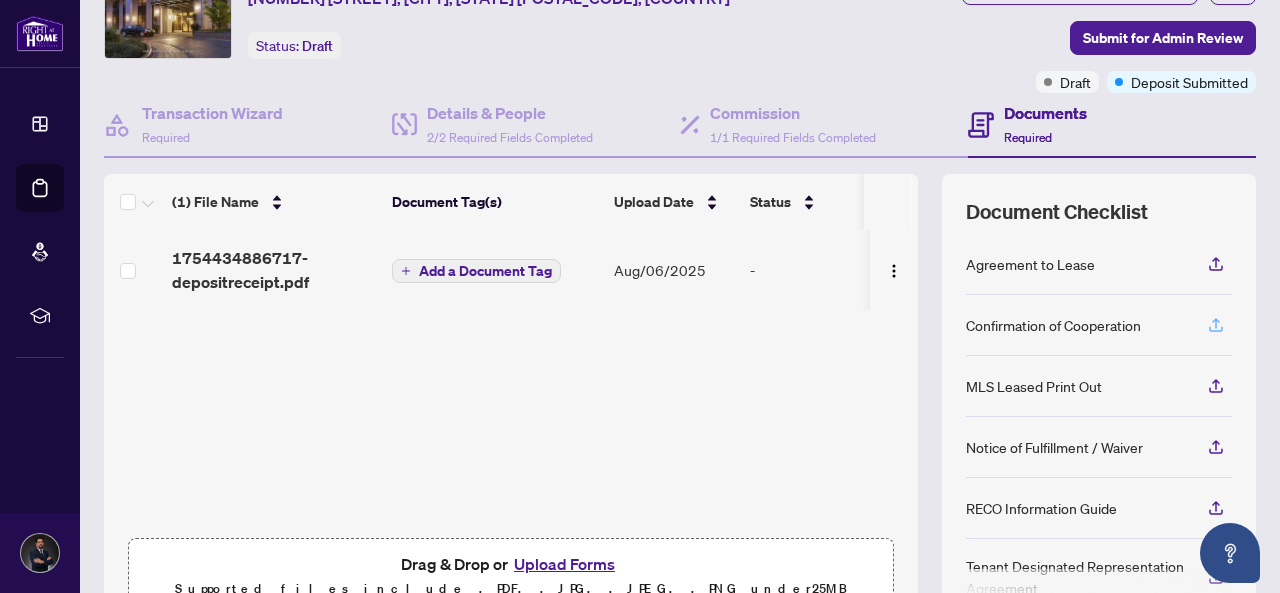 click 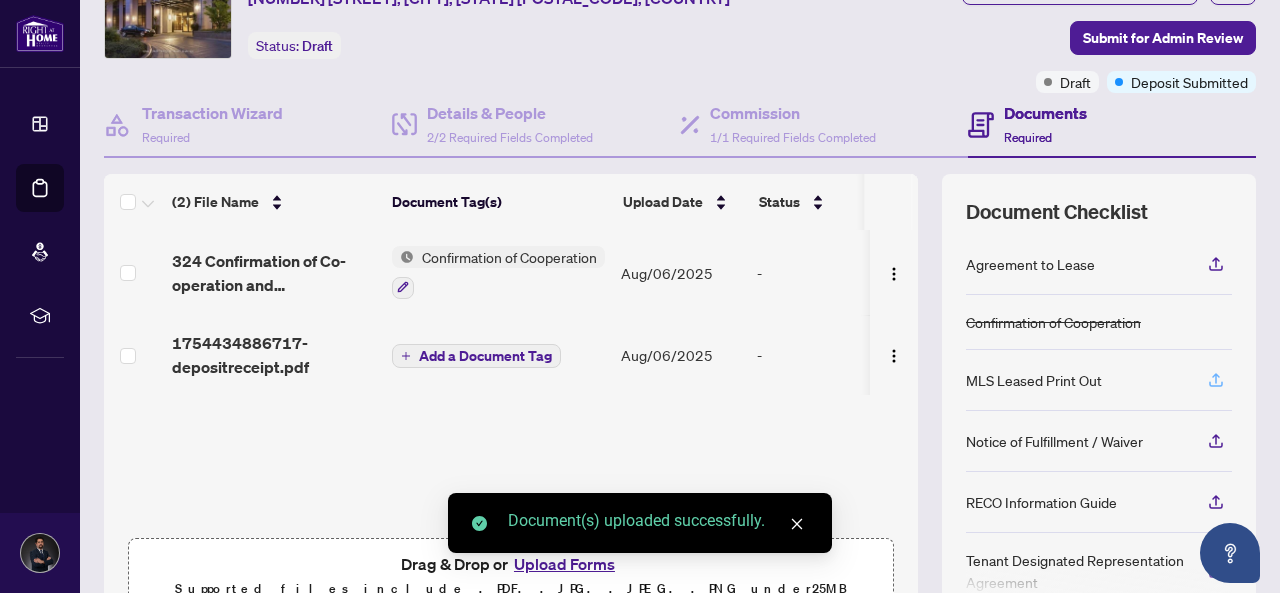 click 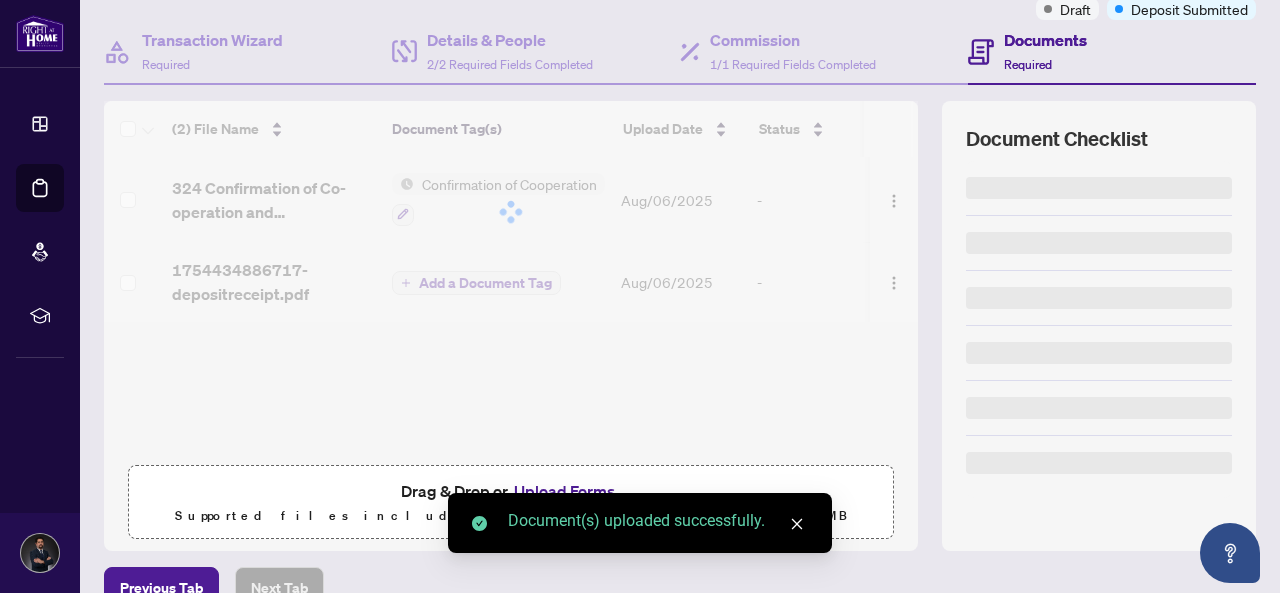 scroll, scrollTop: 279, scrollLeft: 0, axis: vertical 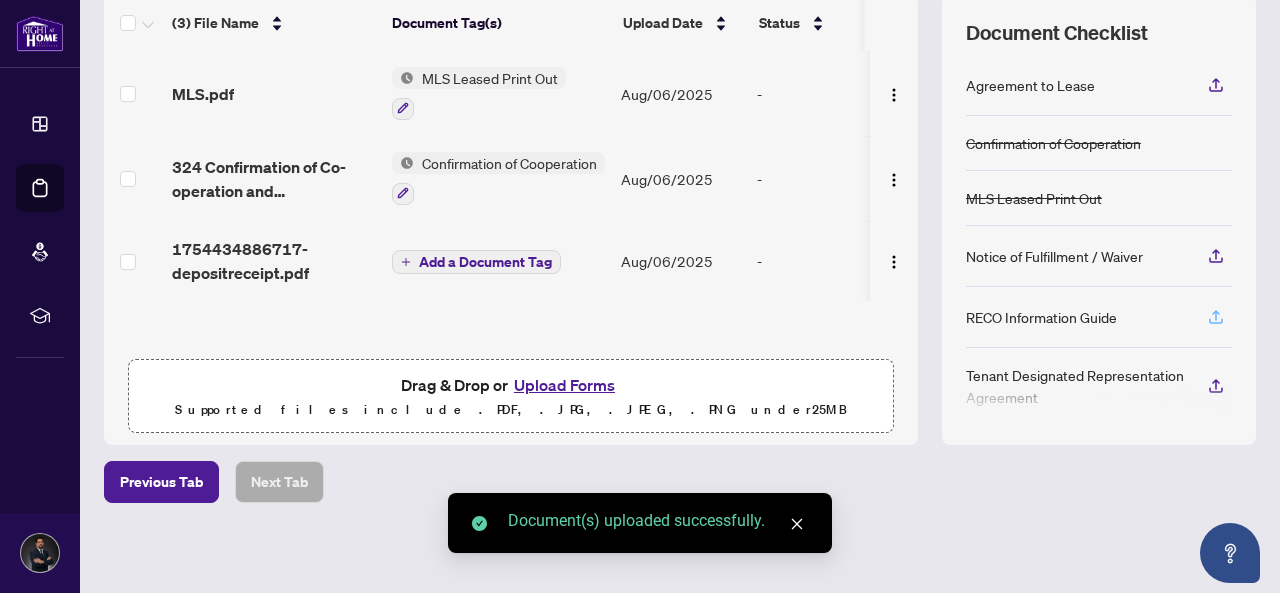 click 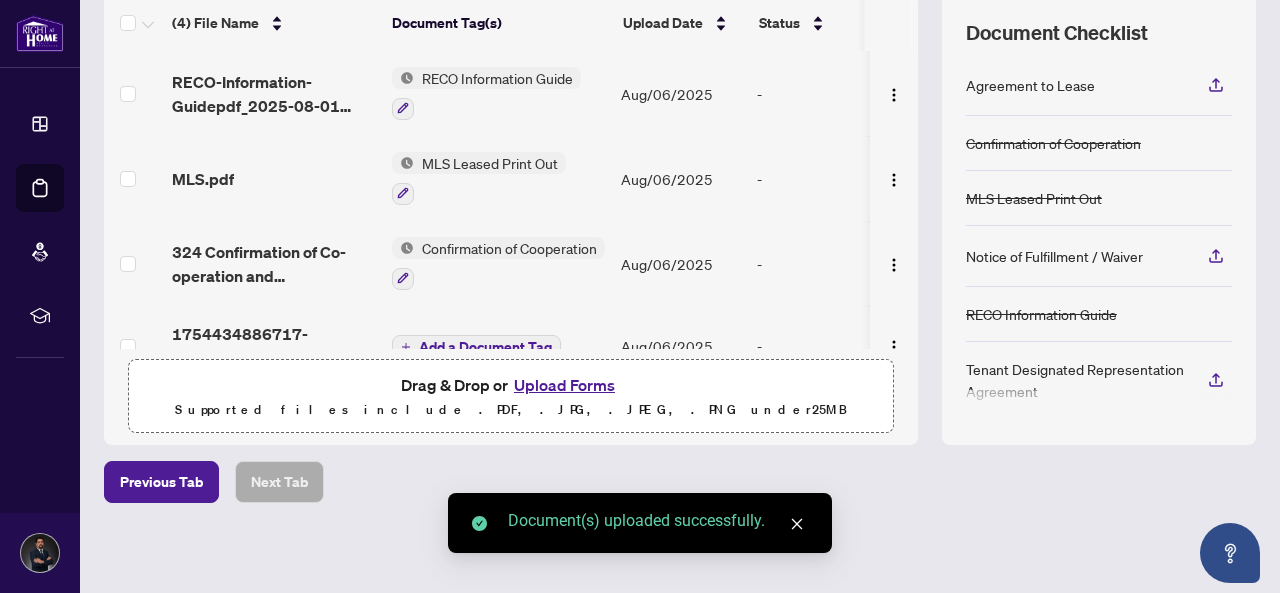 click on "Tenant Designated Representation Agreement" at bounding box center (1075, 380) 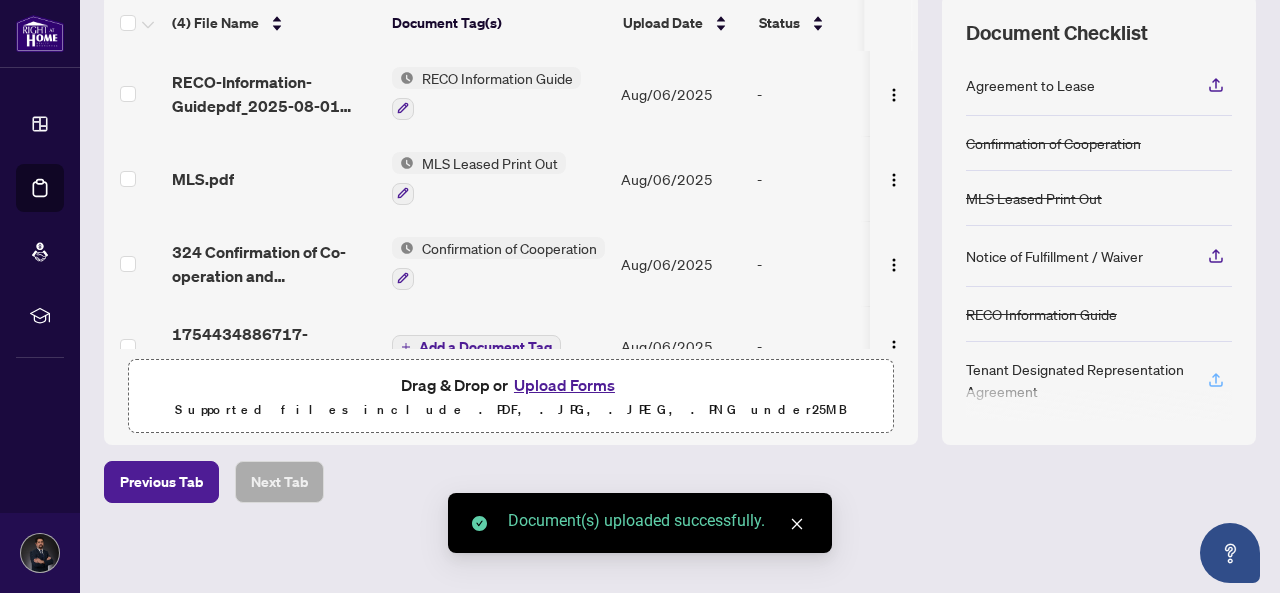 click 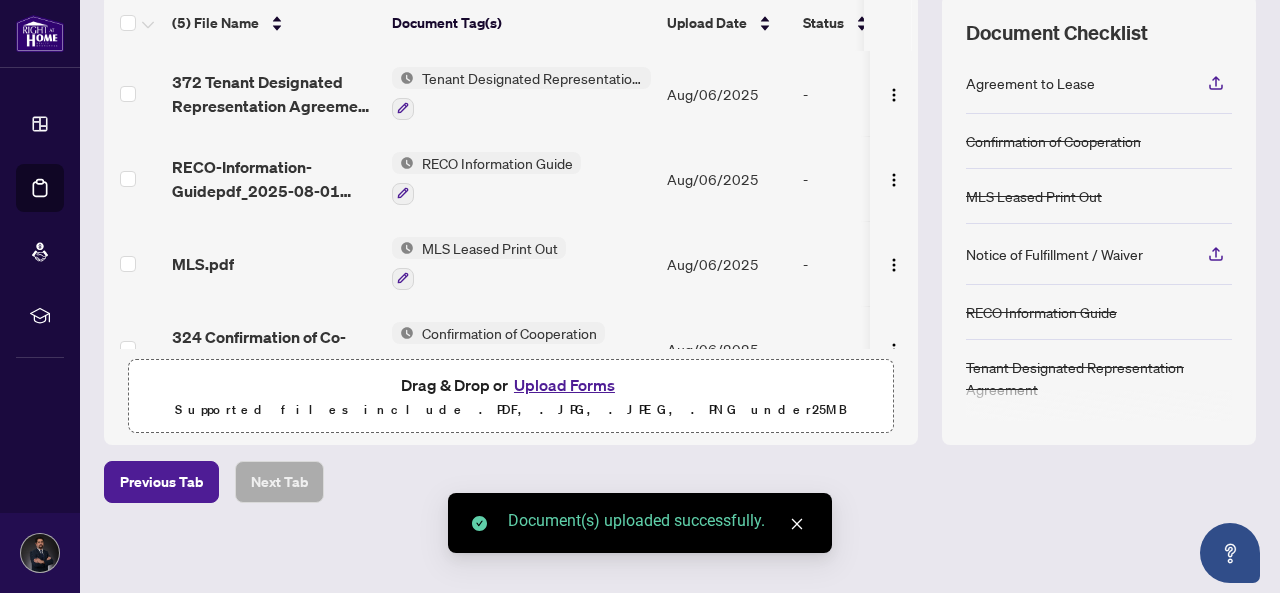 scroll, scrollTop: 0, scrollLeft: 0, axis: both 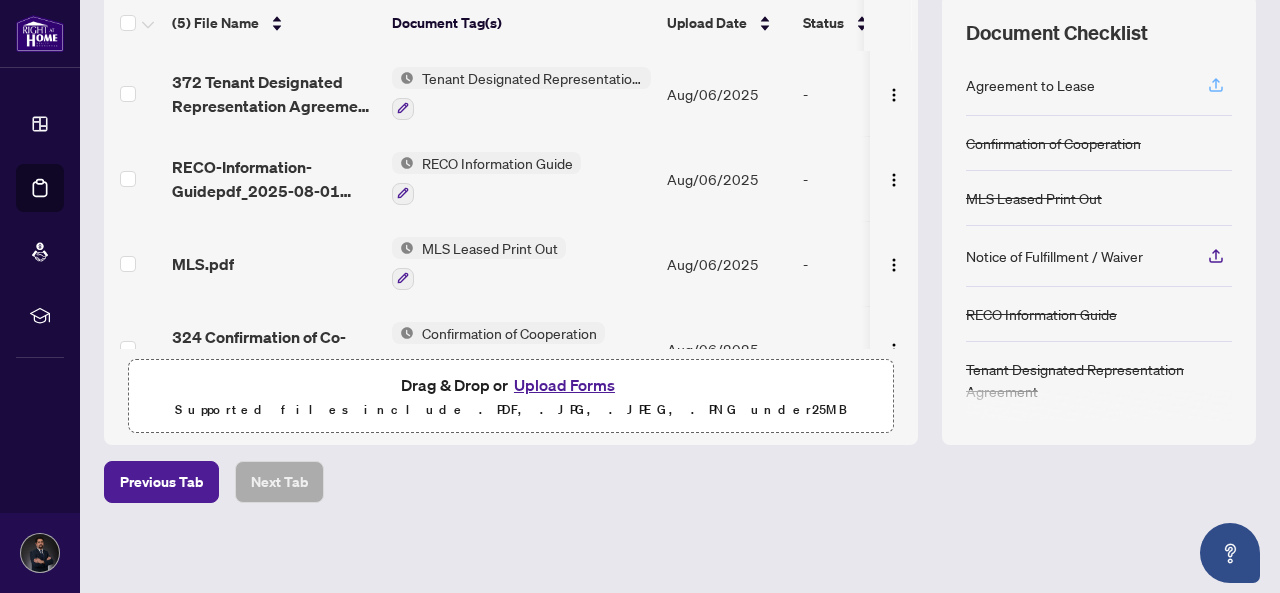 click 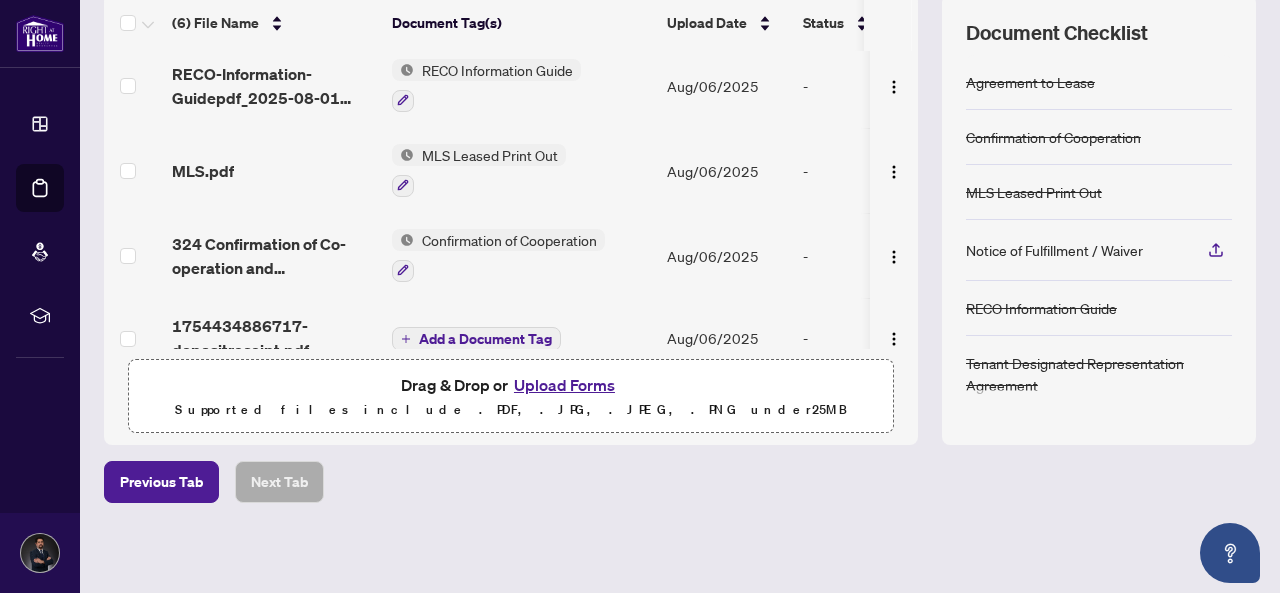 scroll, scrollTop: 210, scrollLeft: 0, axis: vertical 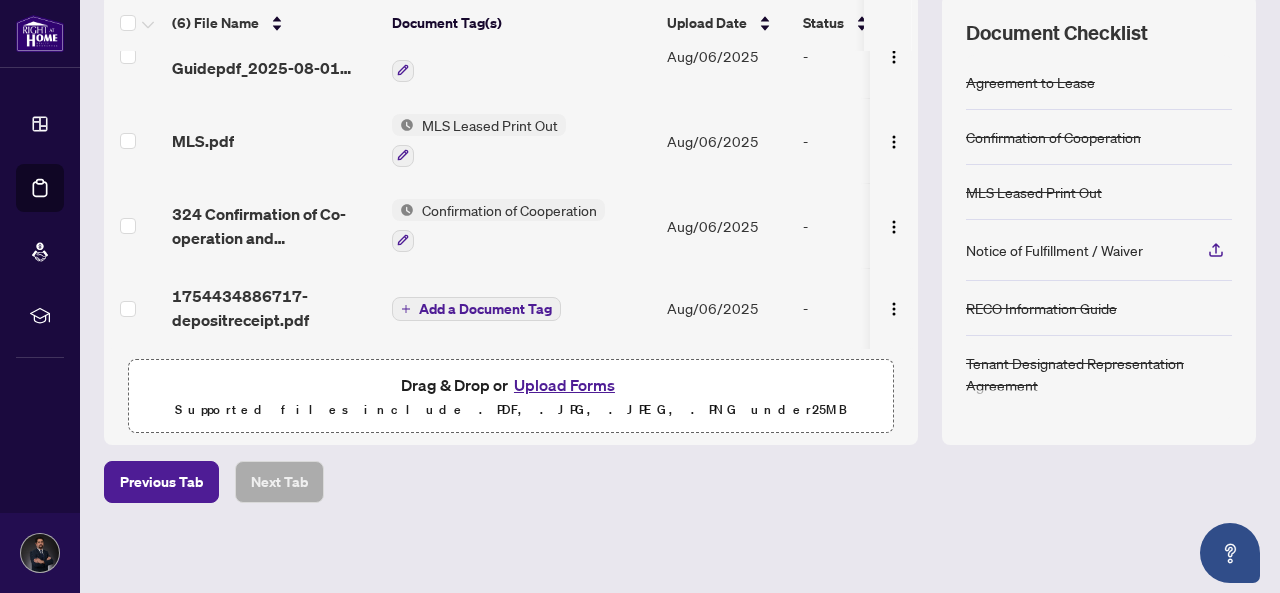 click on "Upload Forms" at bounding box center (564, 385) 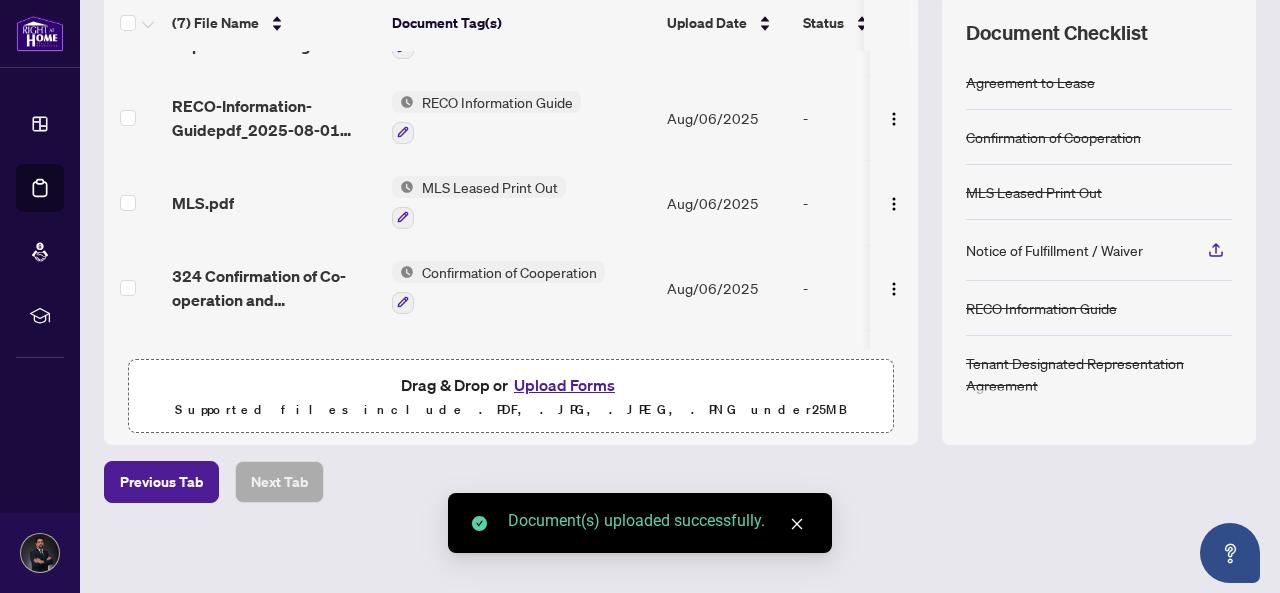 click on "Upload Forms" at bounding box center [564, 385] 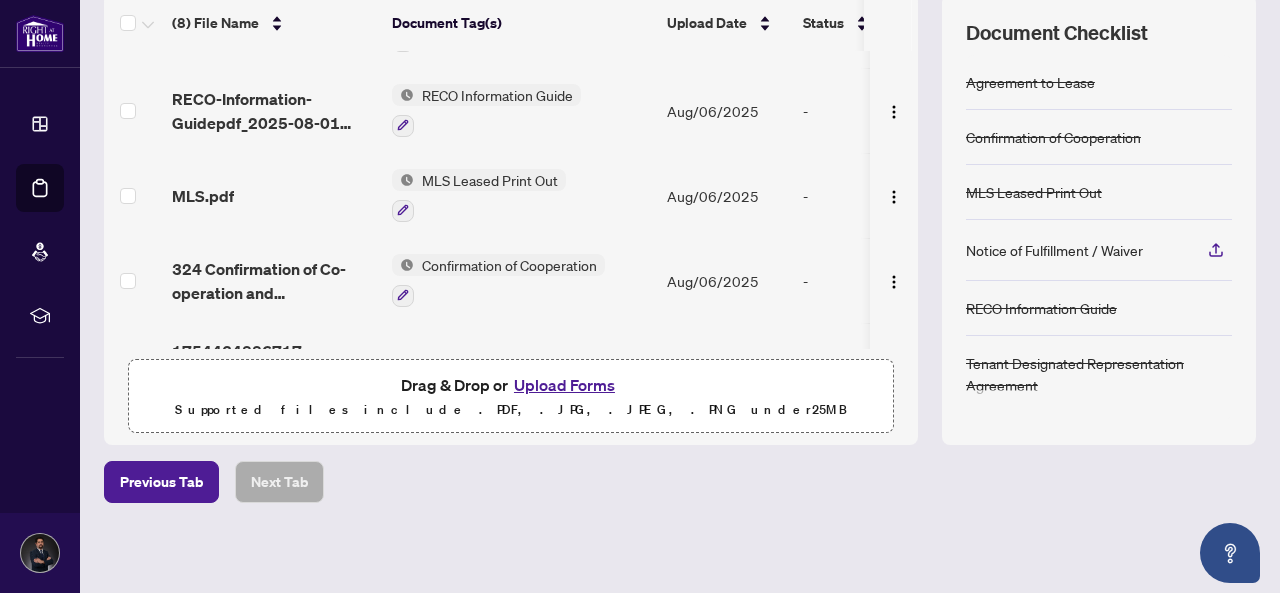 scroll, scrollTop: 338, scrollLeft: 0, axis: vertical 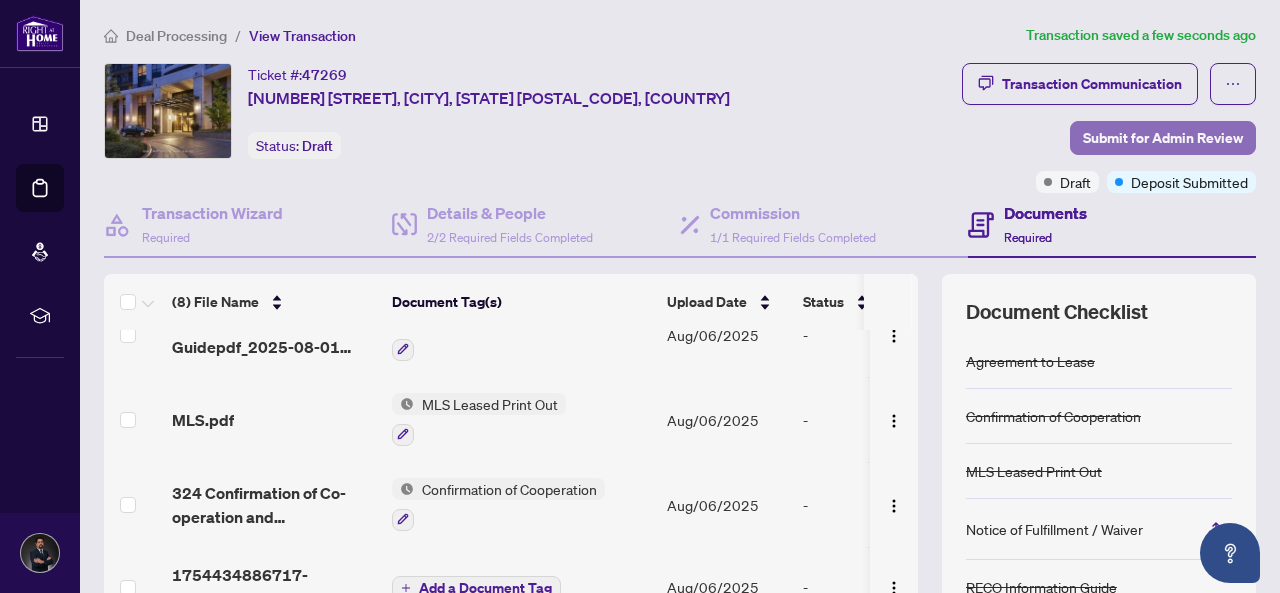click on "Submit for Admin Review" at bounding box center [1163, 138] 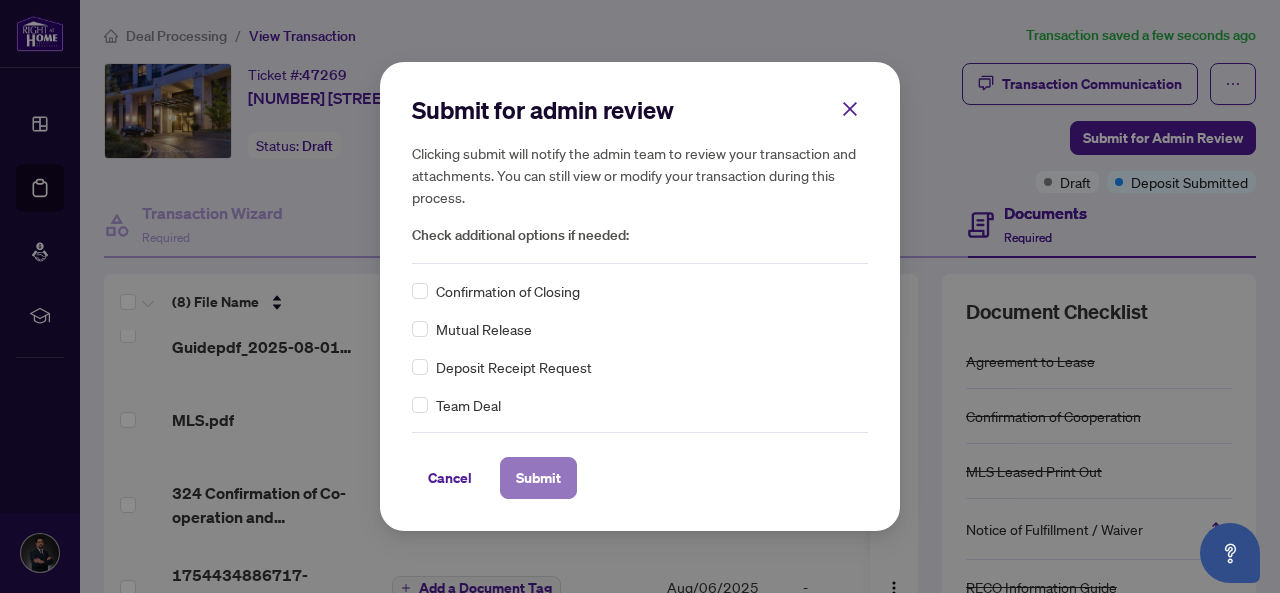 click on "Submit" at bounding box center [538, 478] 